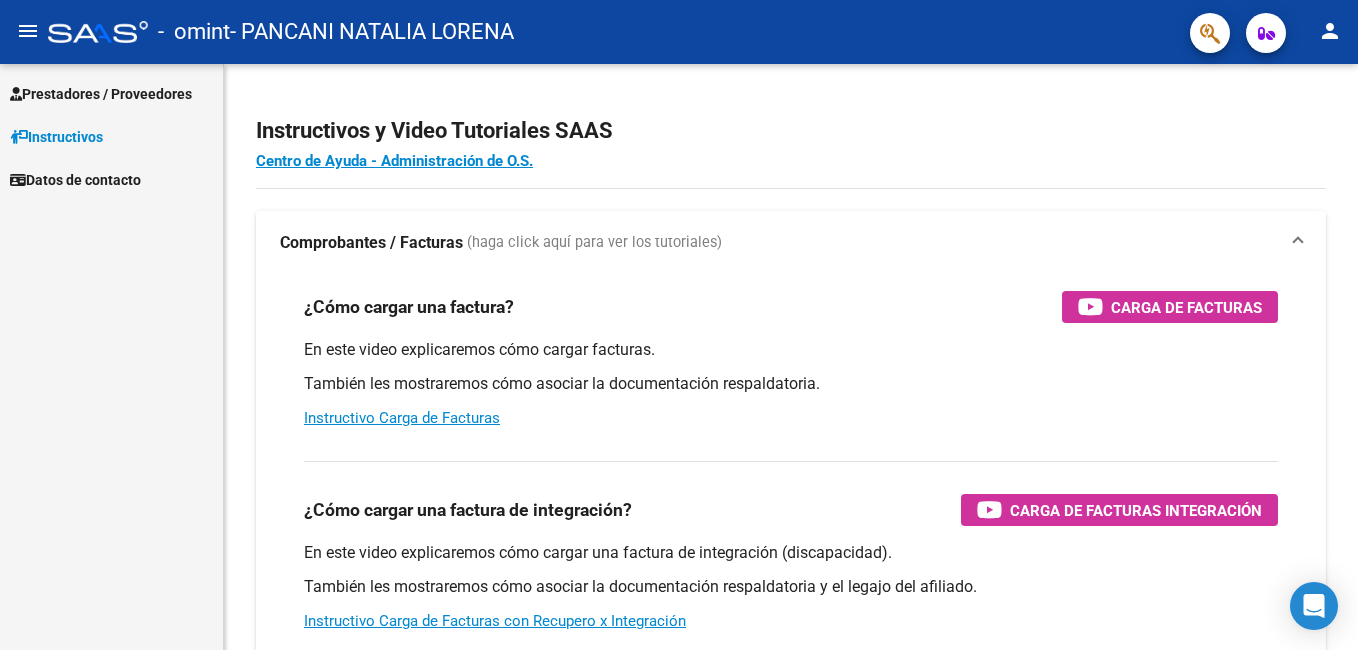 scroll, scrollTop: 0, scrollLeft: 0, axis: both 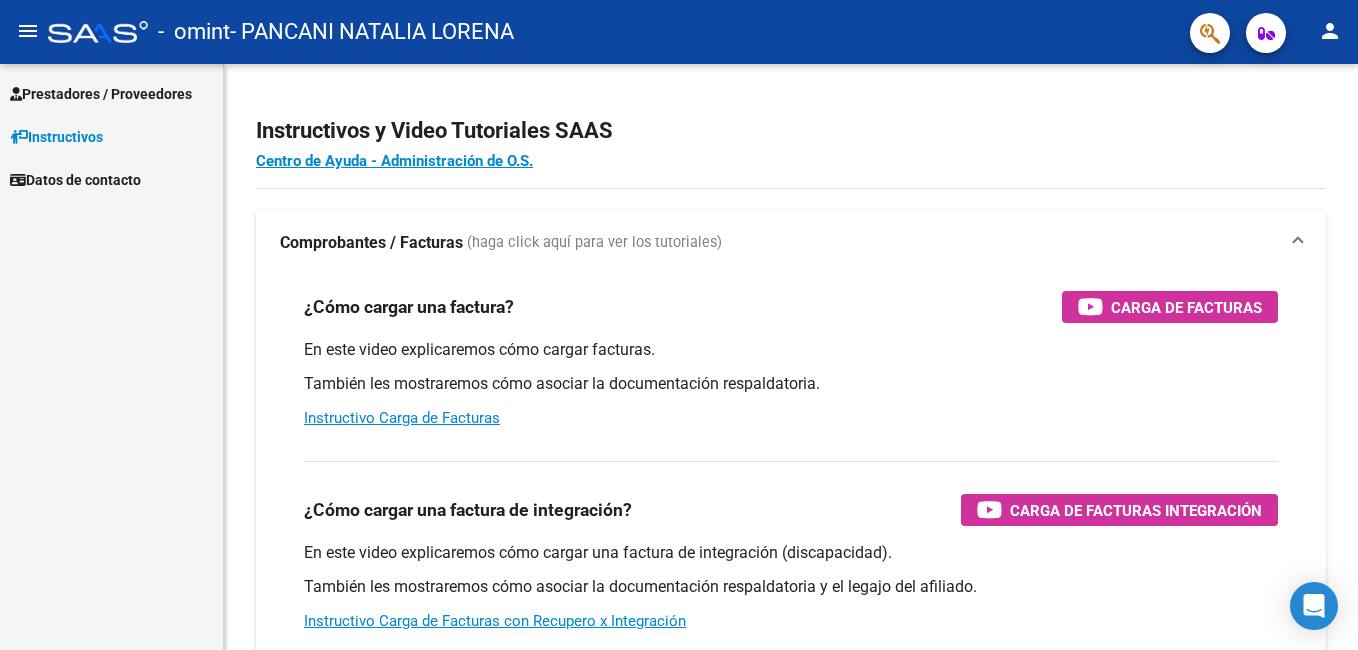 click on "Prestadores / Proveedores" at bounding box center [111, 93] 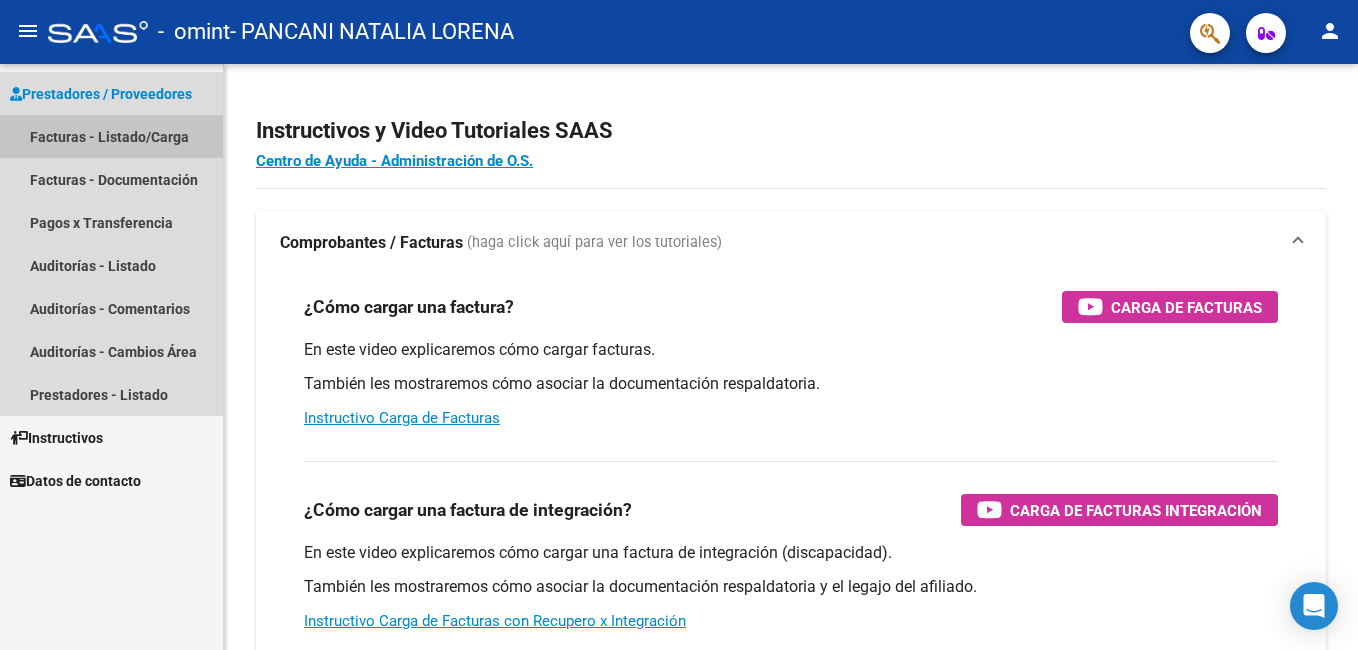 click on "Facturas - Listado/Carga" at bounding box center (111, 136) 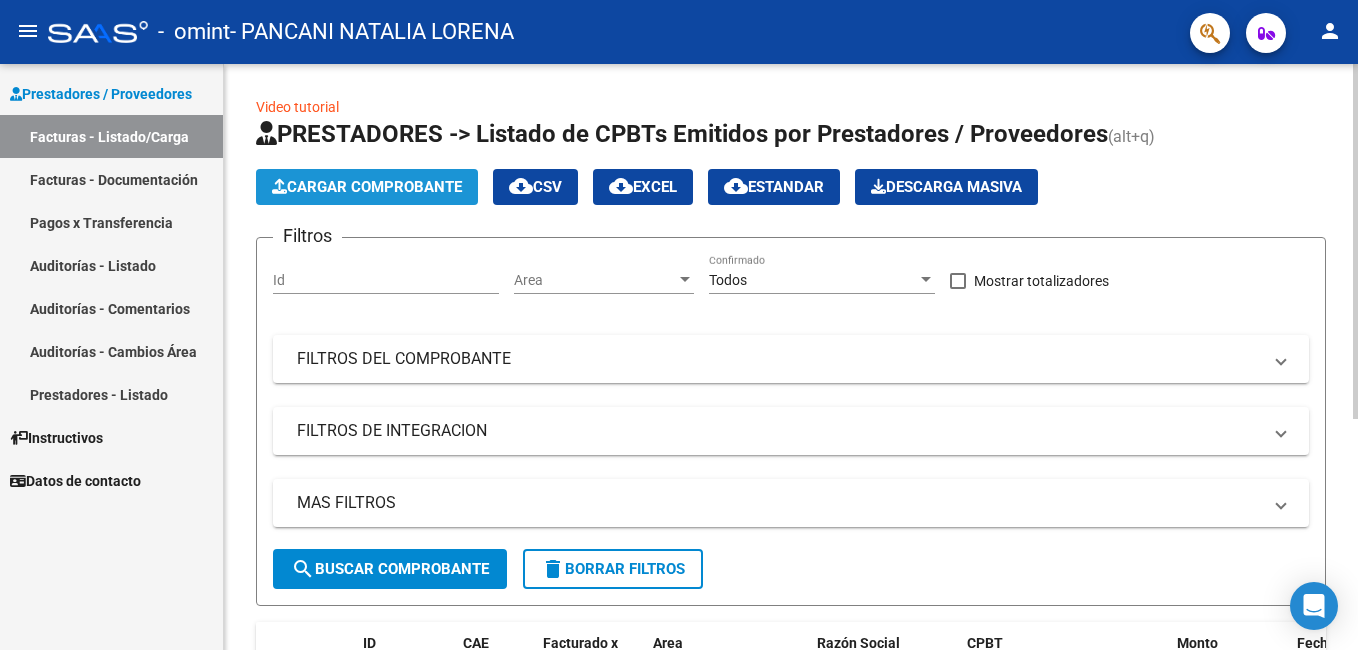 click on "Cargar Comprobante" 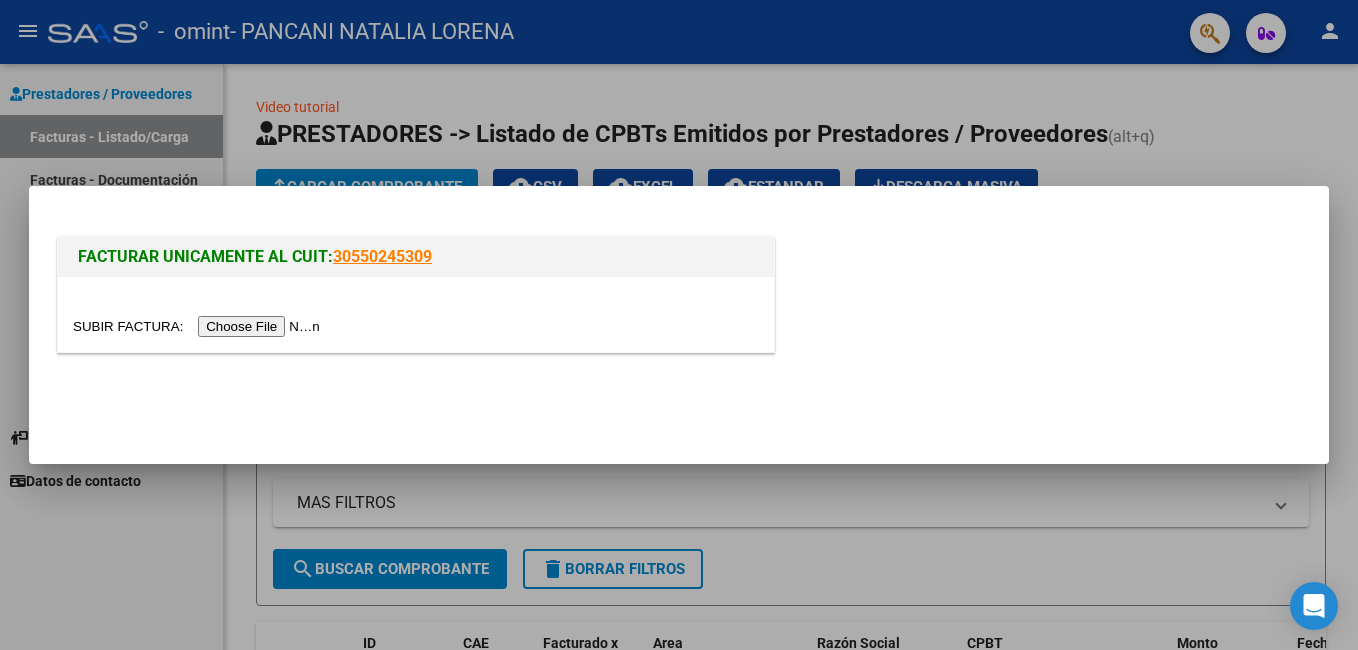 click at bounding box center (199, 326) 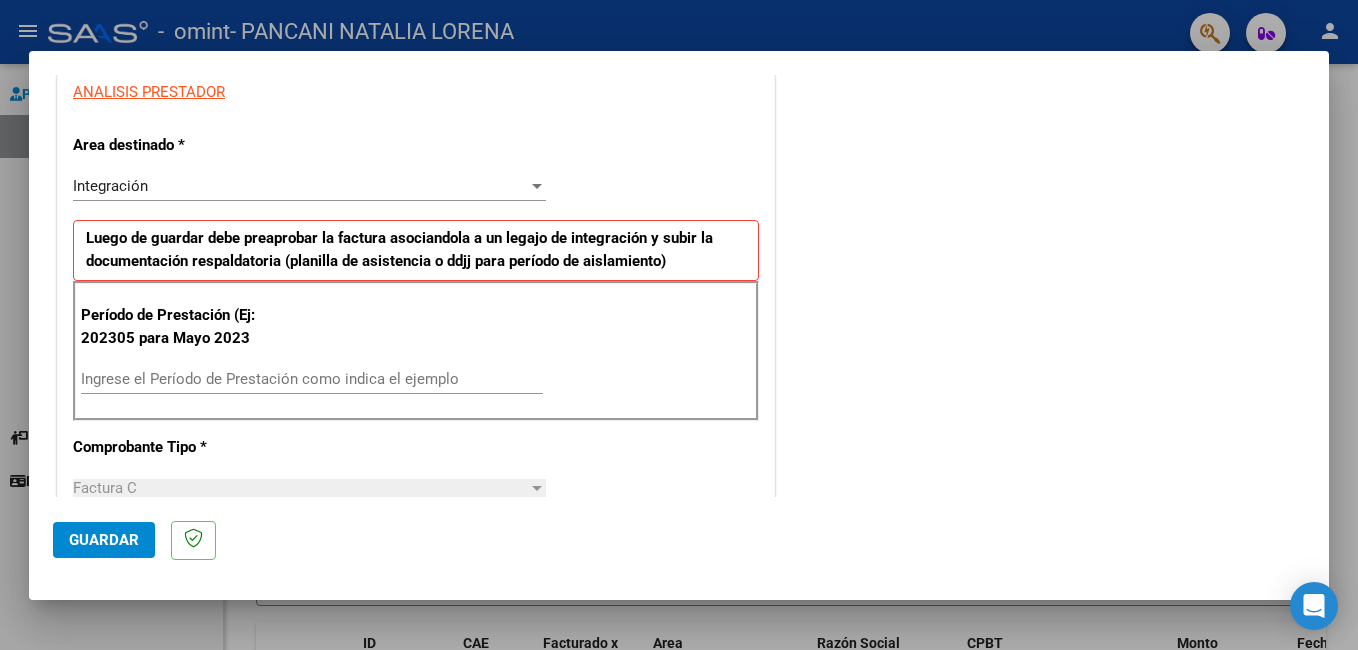 scroll, scrollTop: 380, scrollLeft: 0, axis: vertical 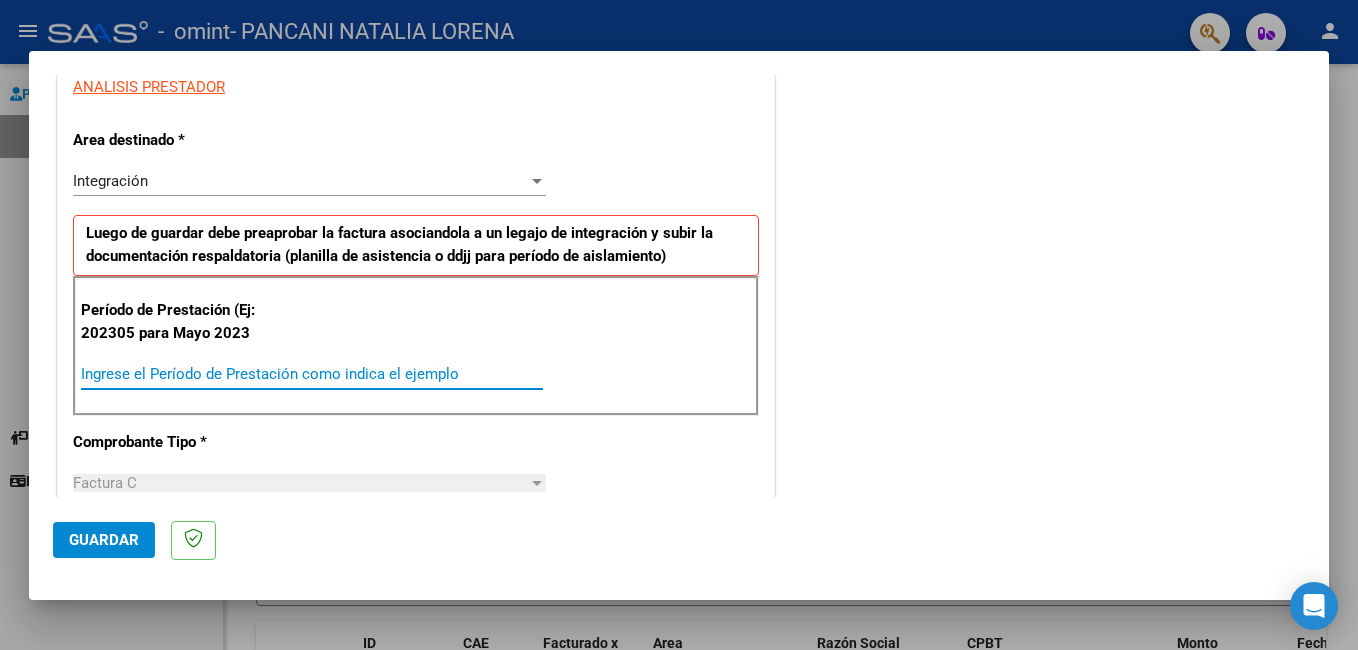 click on "Ingrese el Período de Prestación como indica el ejemplo" at bounding box center (312, 374) 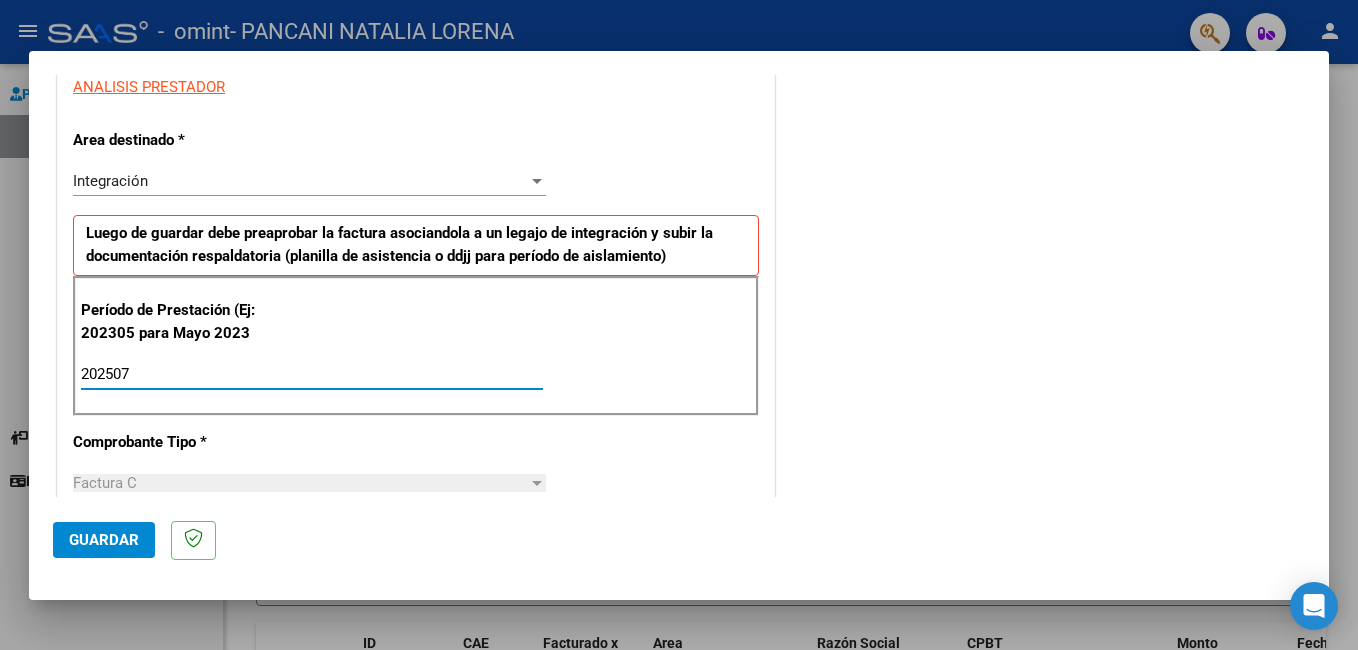 type on "202507" 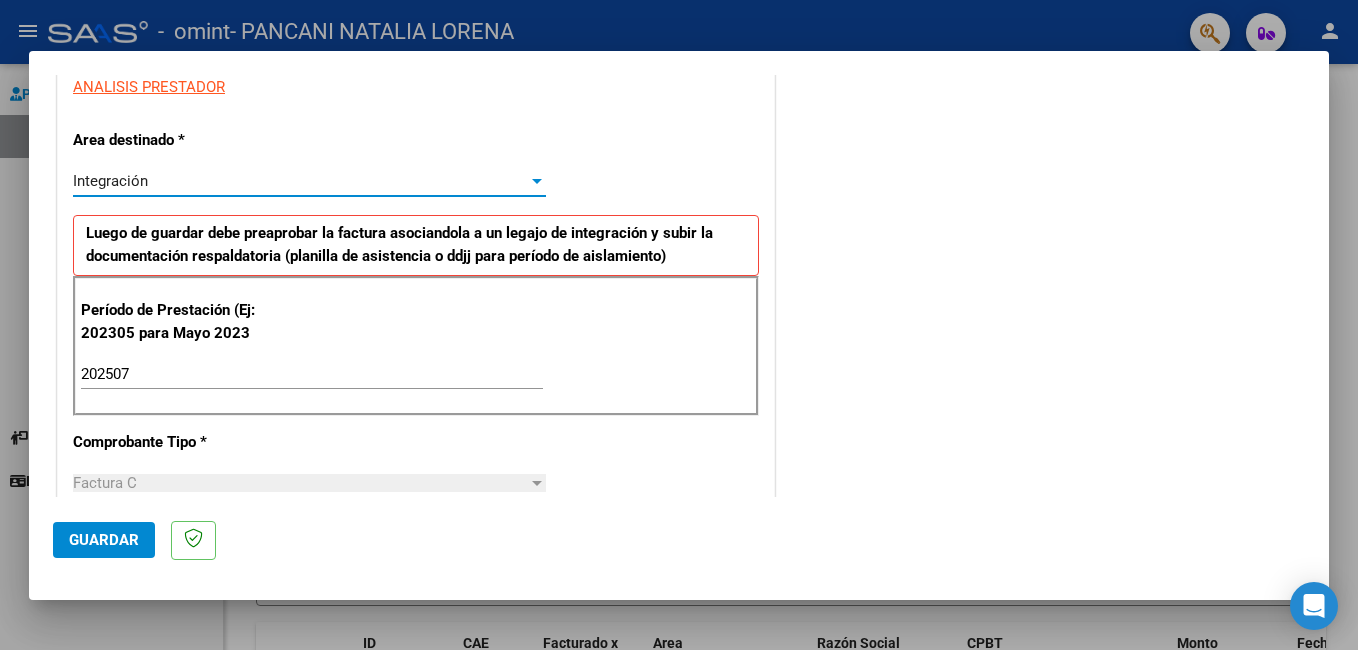 click at bounding box center [537, 181] 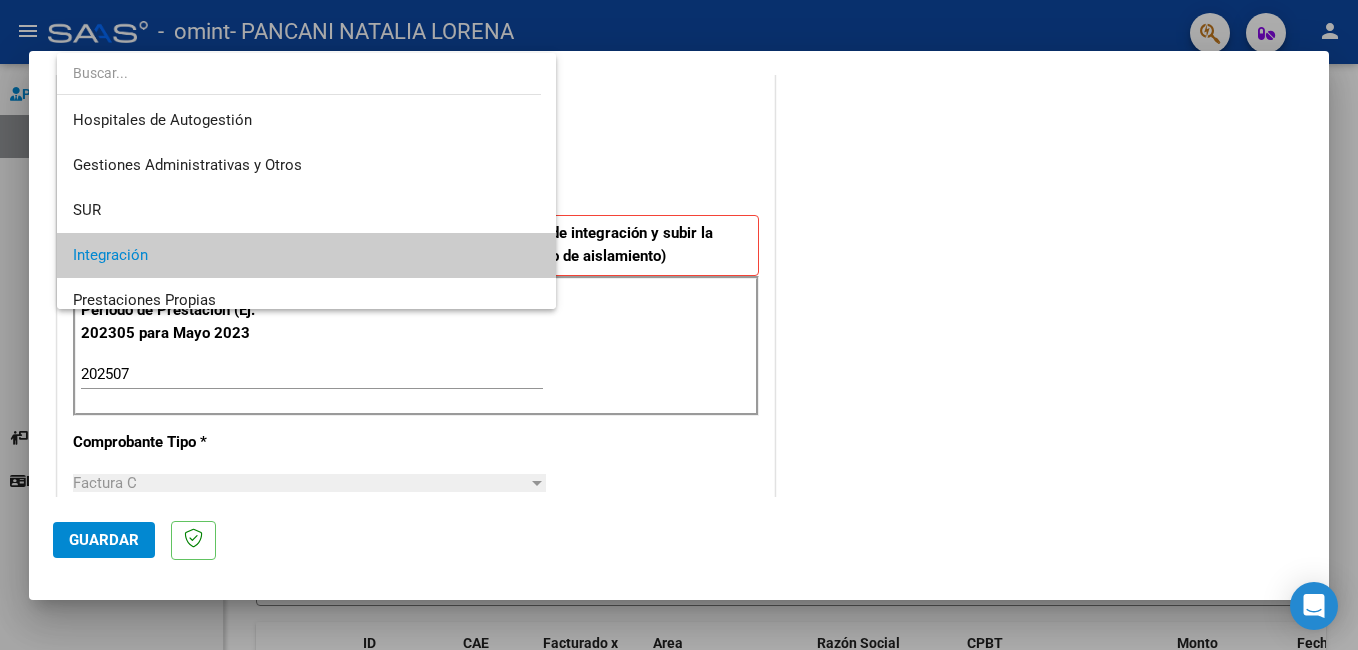scroll, scrollTop: 75, scrollLeft: 0, axis: vertical 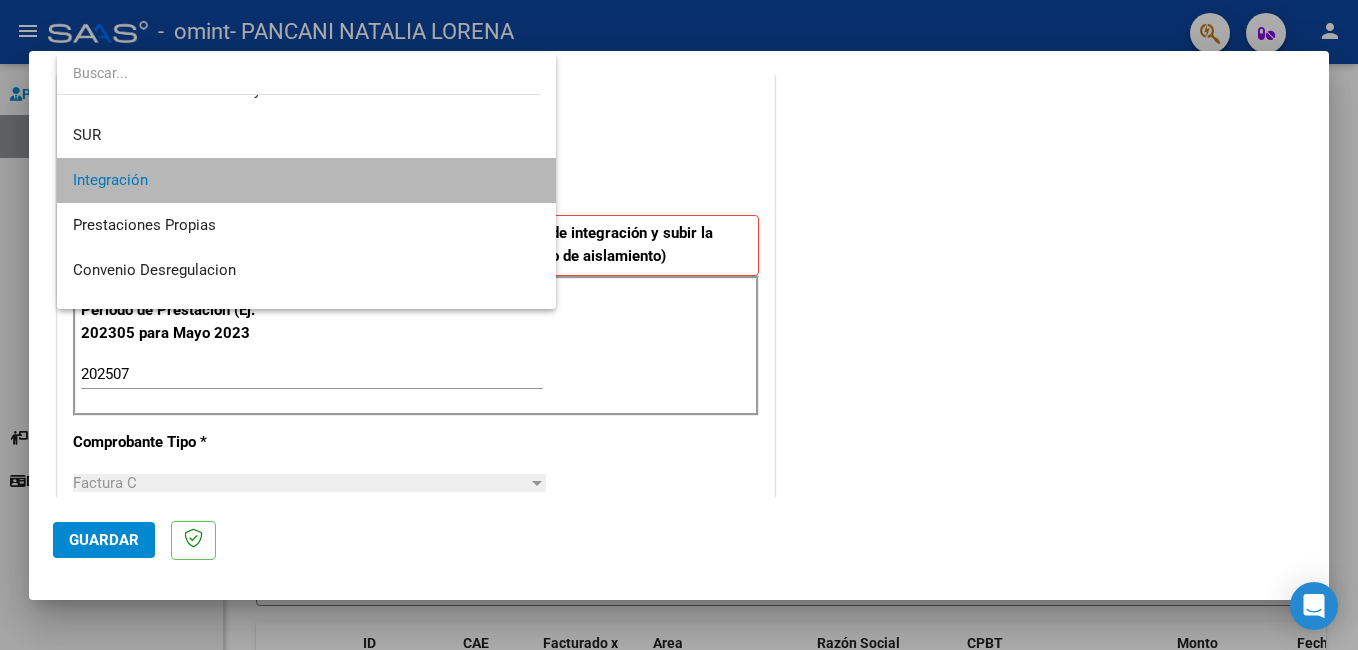 click on "Integración" at bounding box center (306, 180) 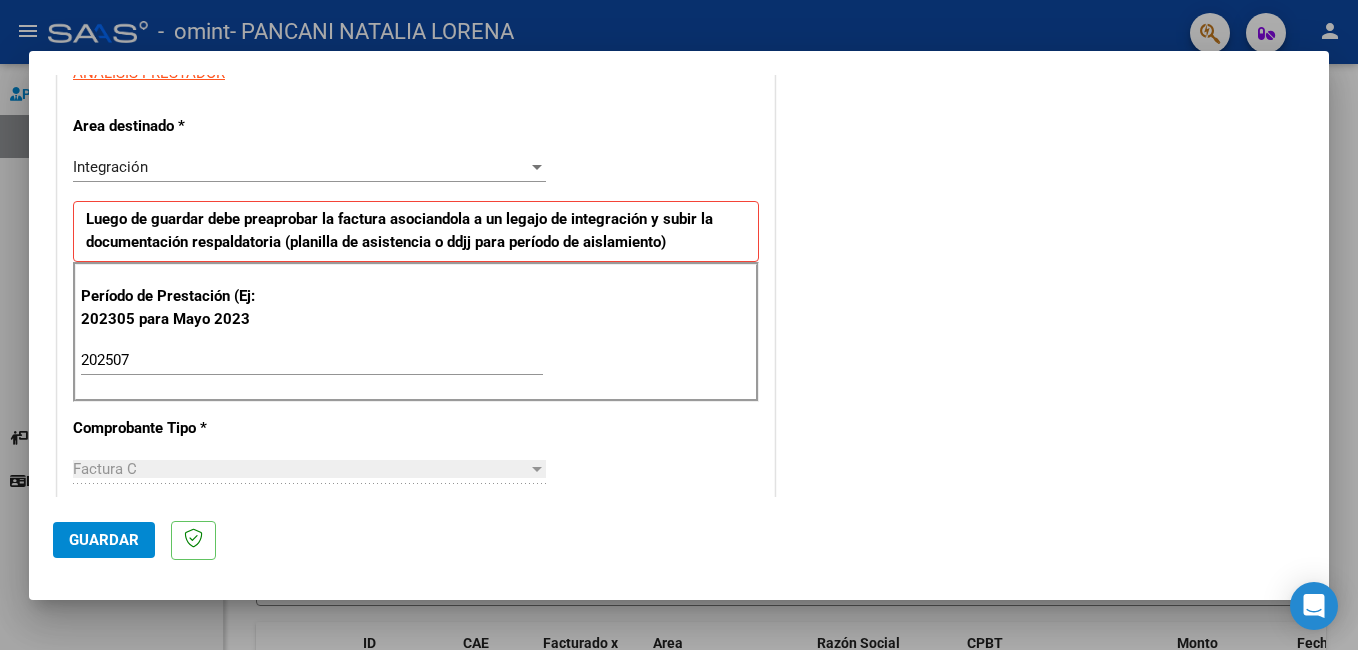 scroll, scrollTop: 330, scrollLeft: 0, axis: vertical 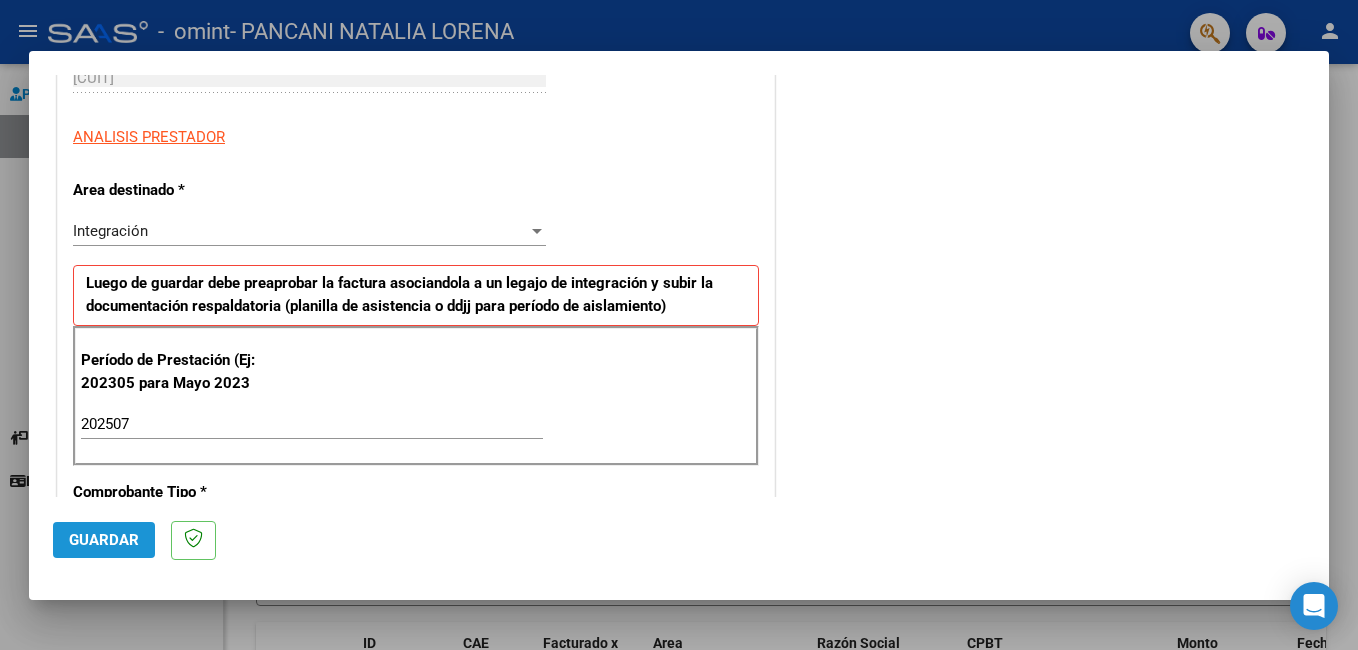 click on "Guardar" 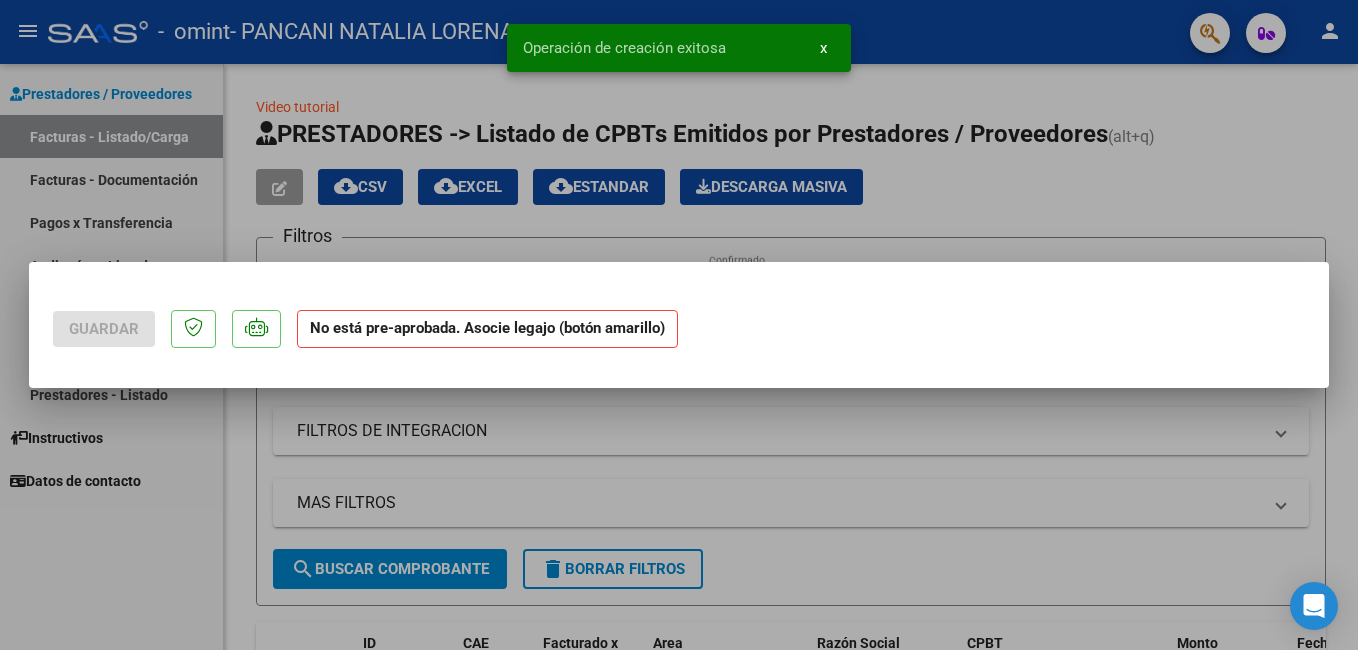 scroll, scrollTop: 0, scrollLeft: 0, axis: both 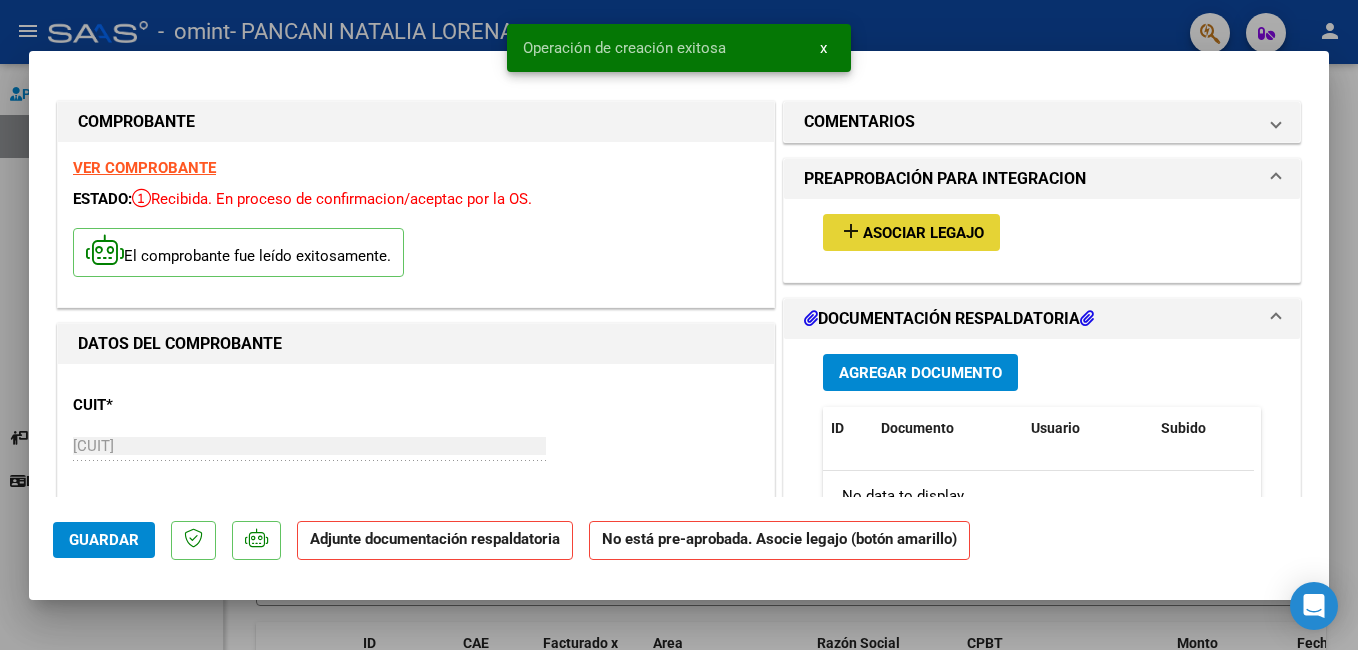 click on "add Asociar Legajo" at bounding box center (911, 232) 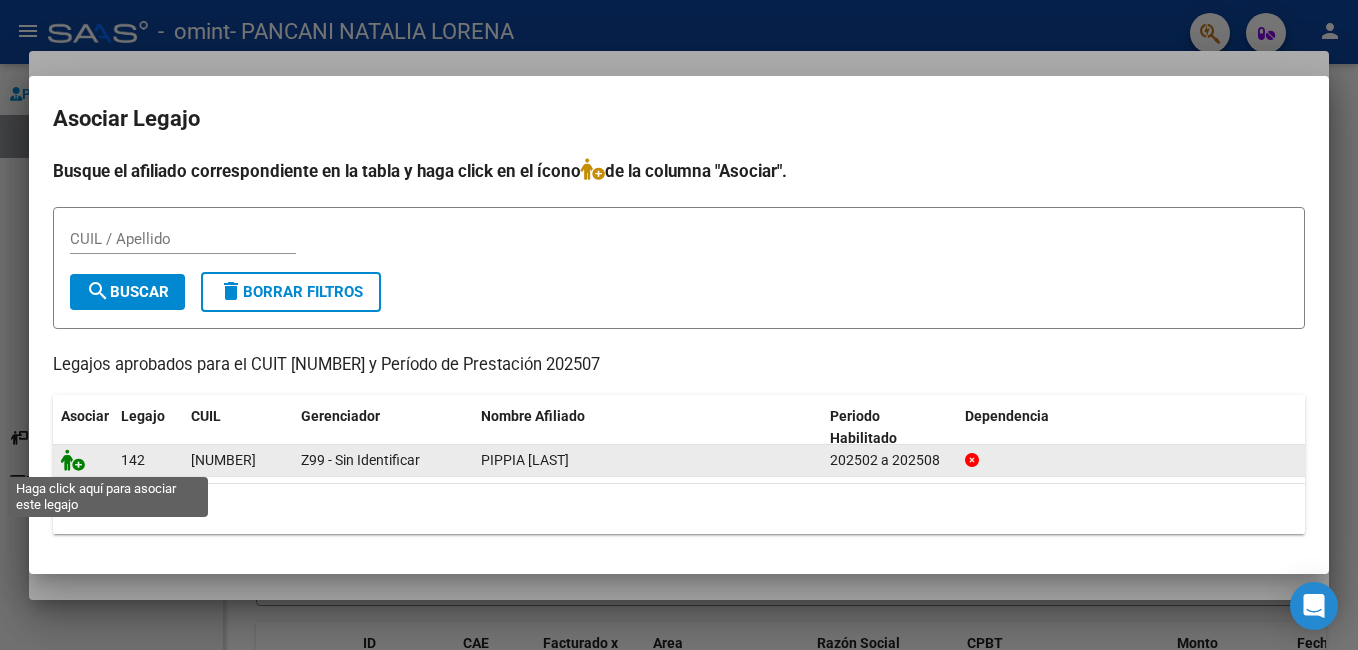 click 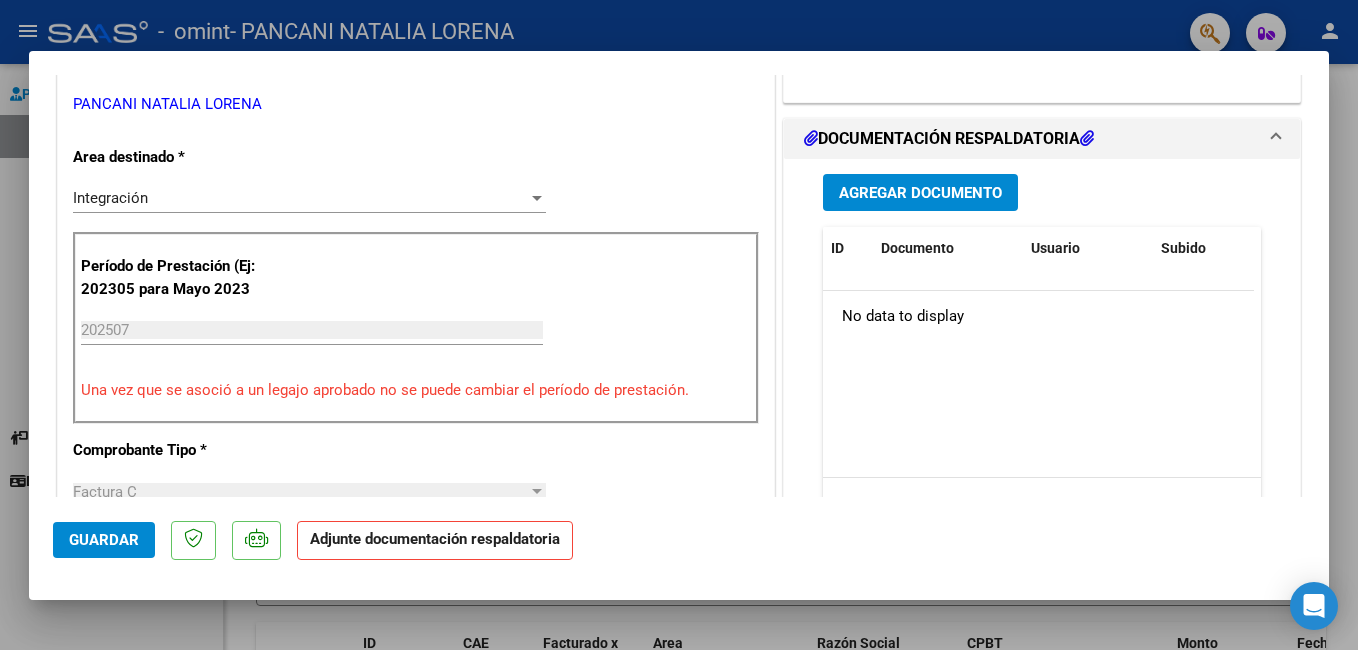 scroll, scrollTop: 443, scrollLeft: 0, axis: vertical 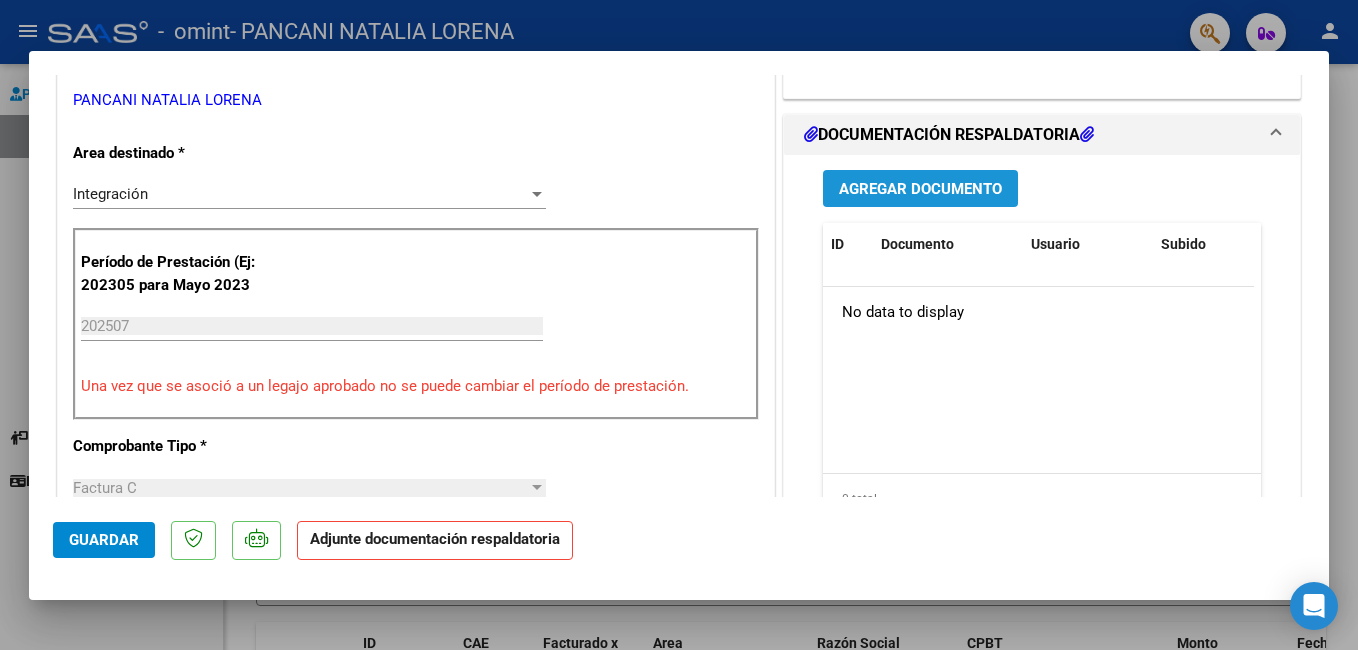 click on "Agregar Documento" at bounding box center [920, 189] 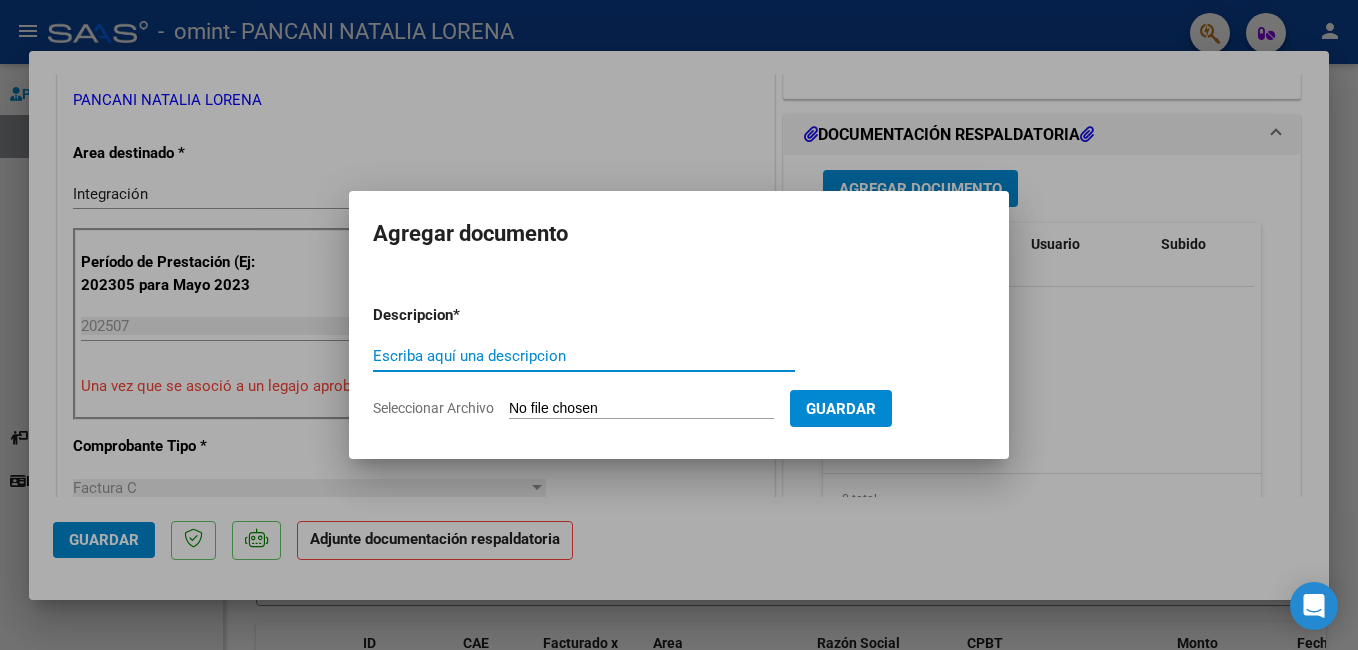 click on "Escriba aquí una descripcion" at bounding box center (584, 356) 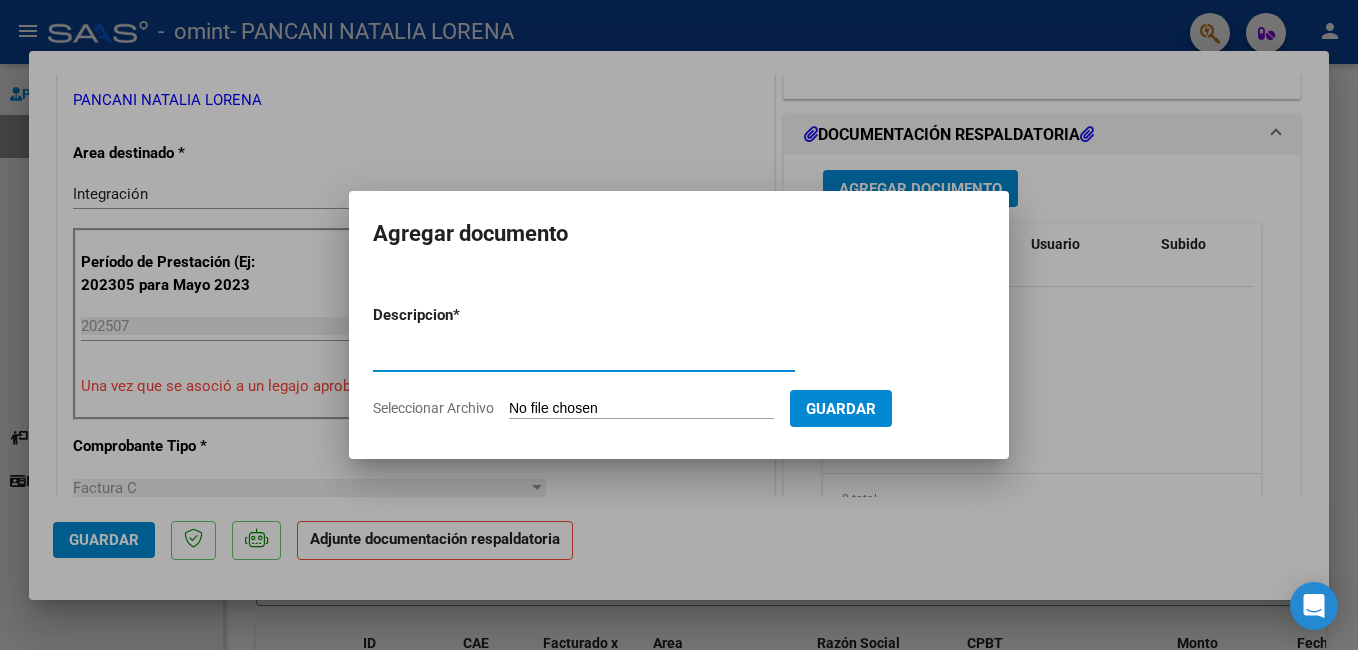 type on "Planilla Asistencia Julio" 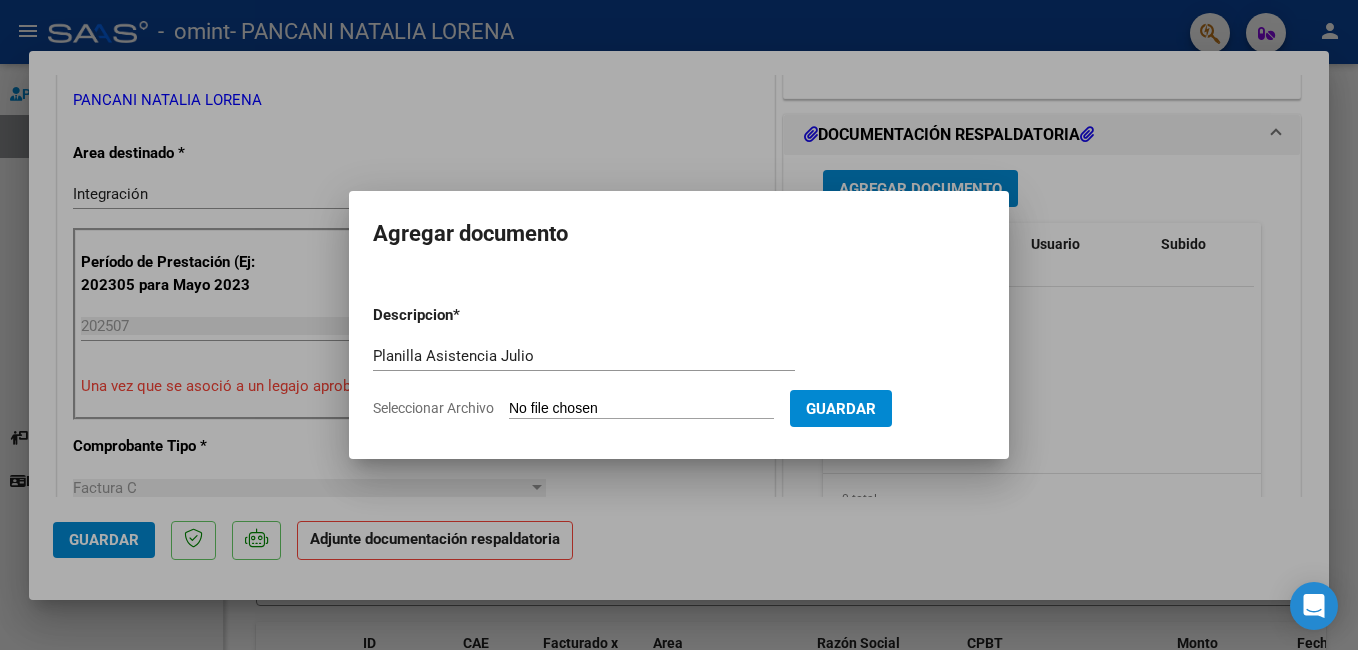 click on "Seleccionar Archivo" at bounding box center [641, 409] 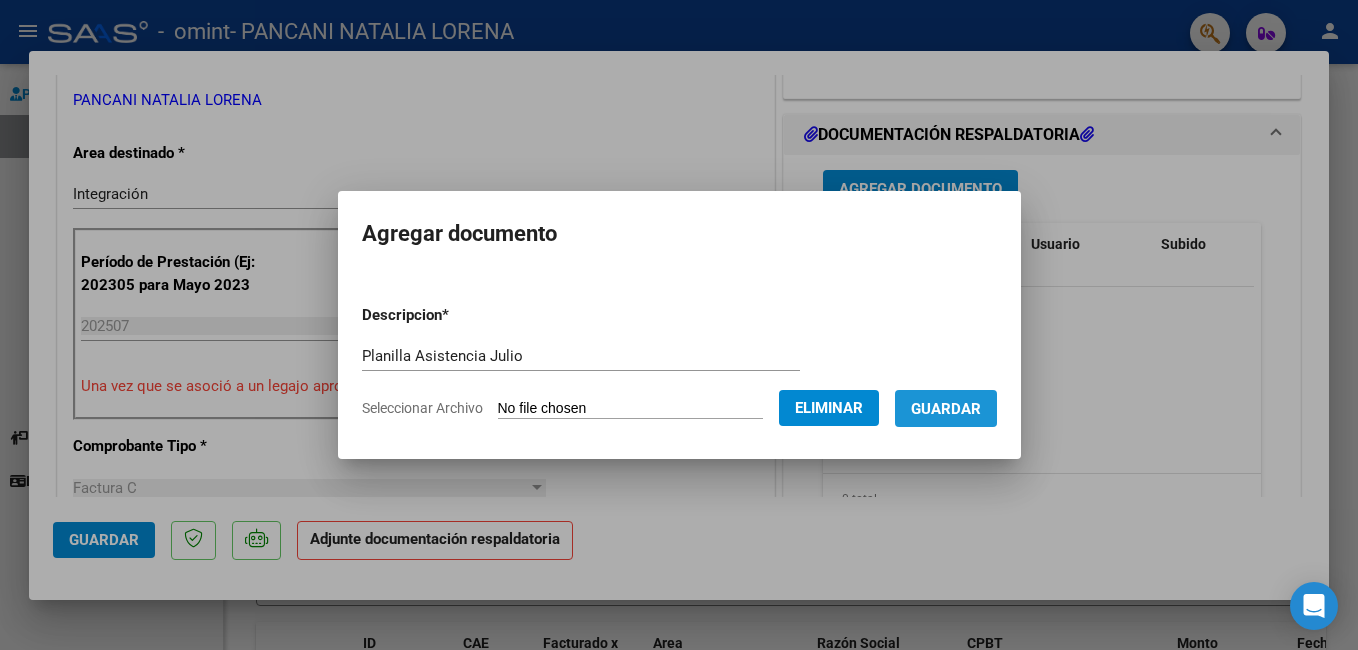 click on "Guardar" at bounding box center (946, 409) 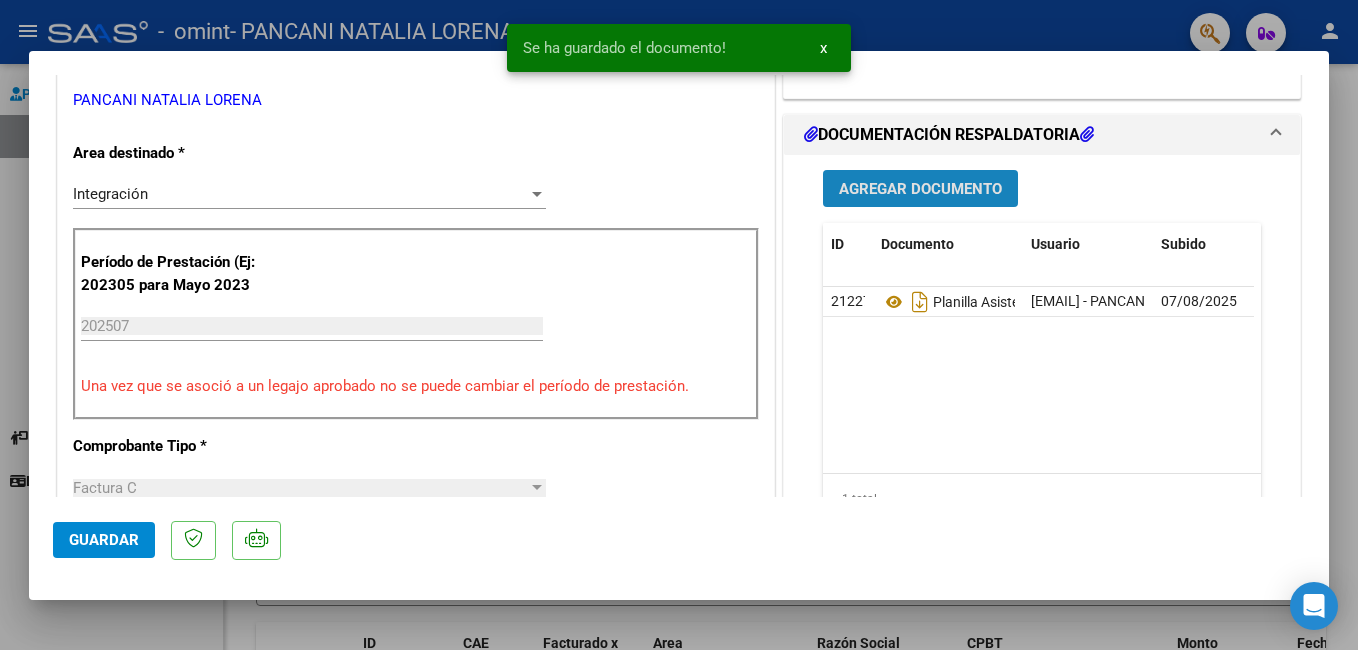 click on "Agregar Documento" at bounding box center (920, 188) 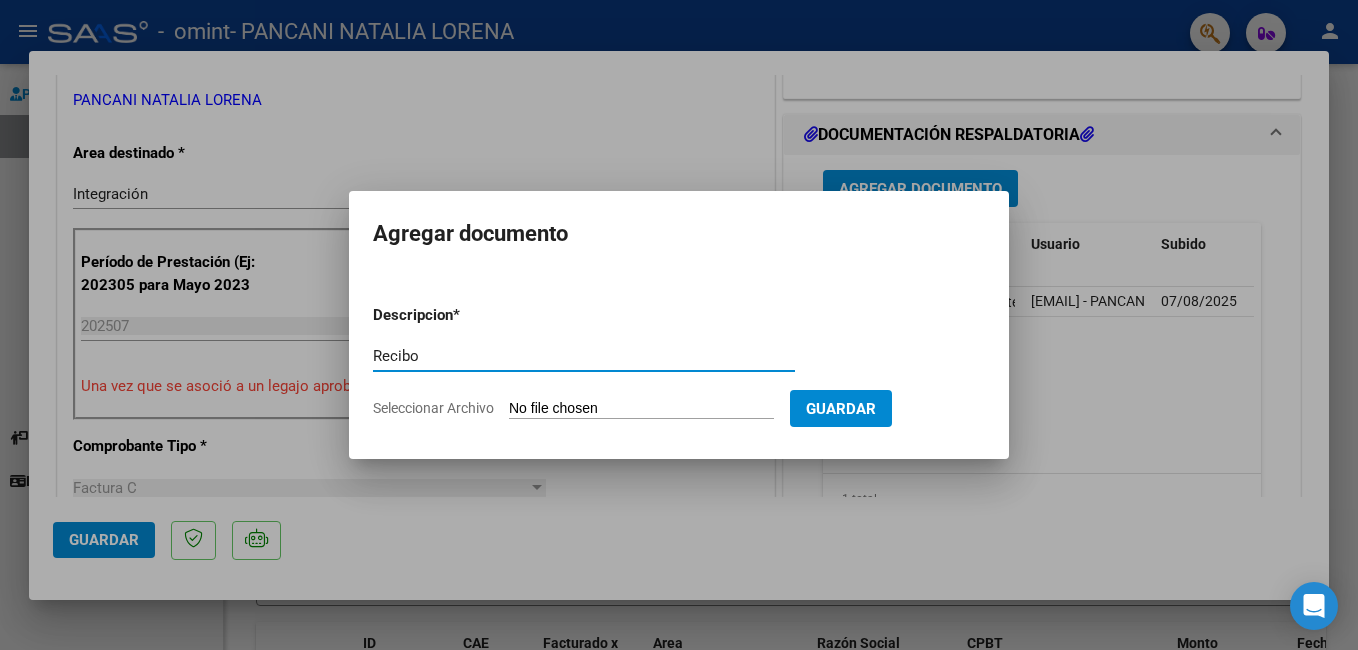 type on "Recibo" 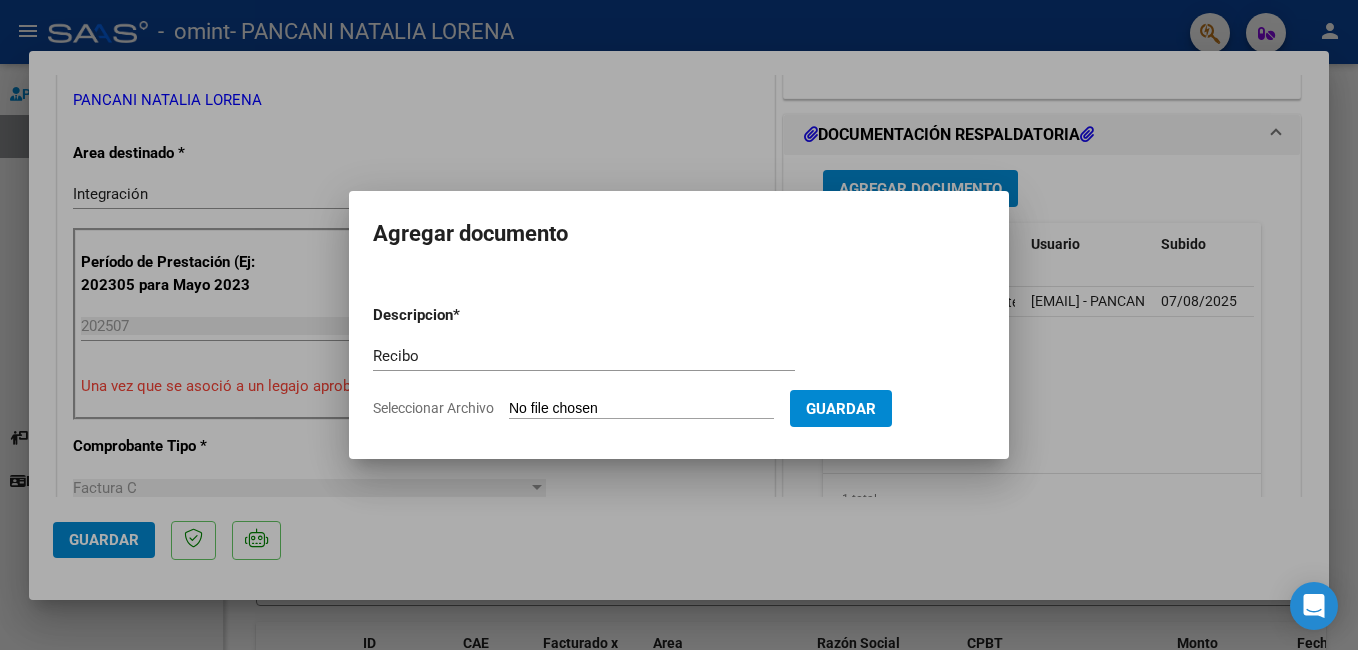 click on "Seleccionar Archivo" at bounding box center [641, 409] 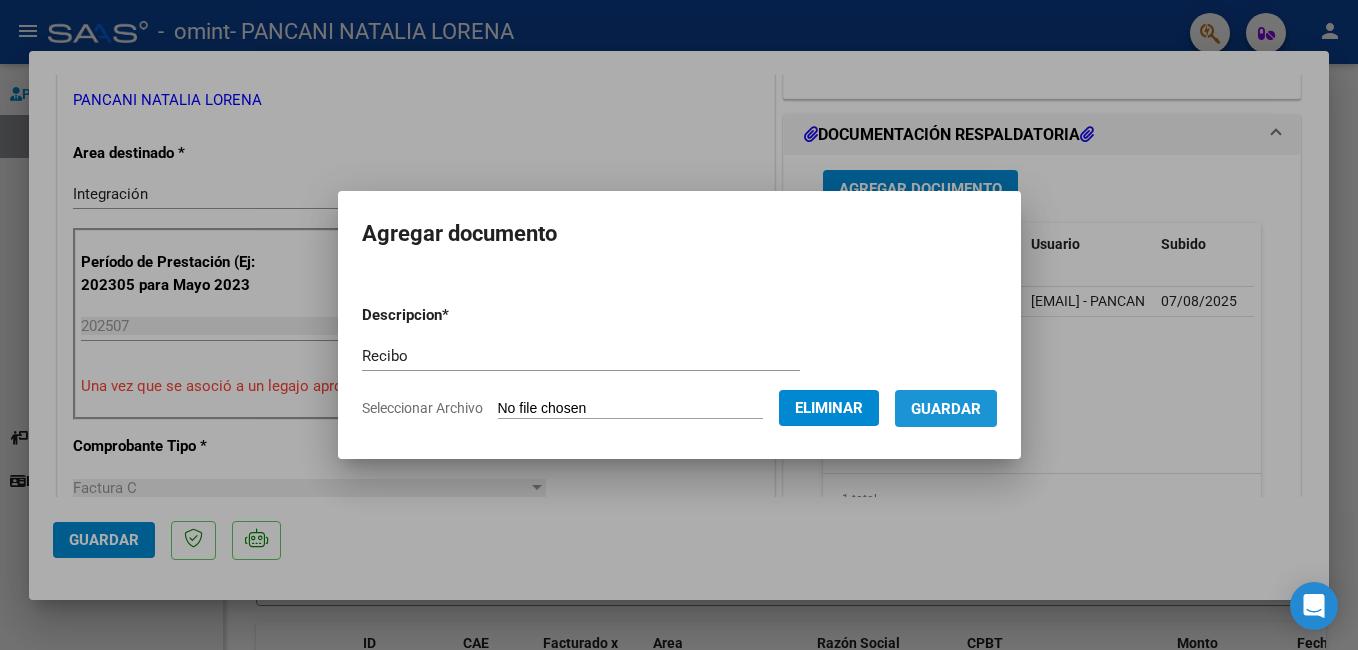 click on "Guardar" at bounding box center (946, 409) 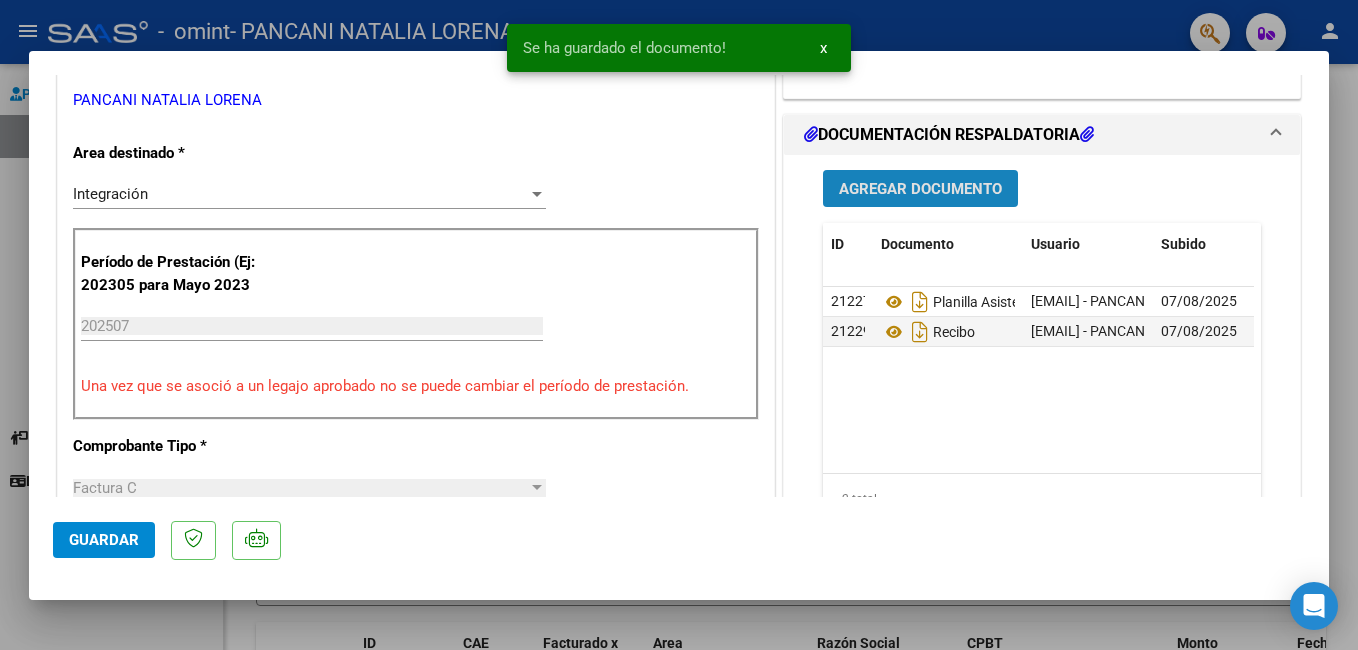 click on "Agregar Documento" at bounding box center (920, 188) 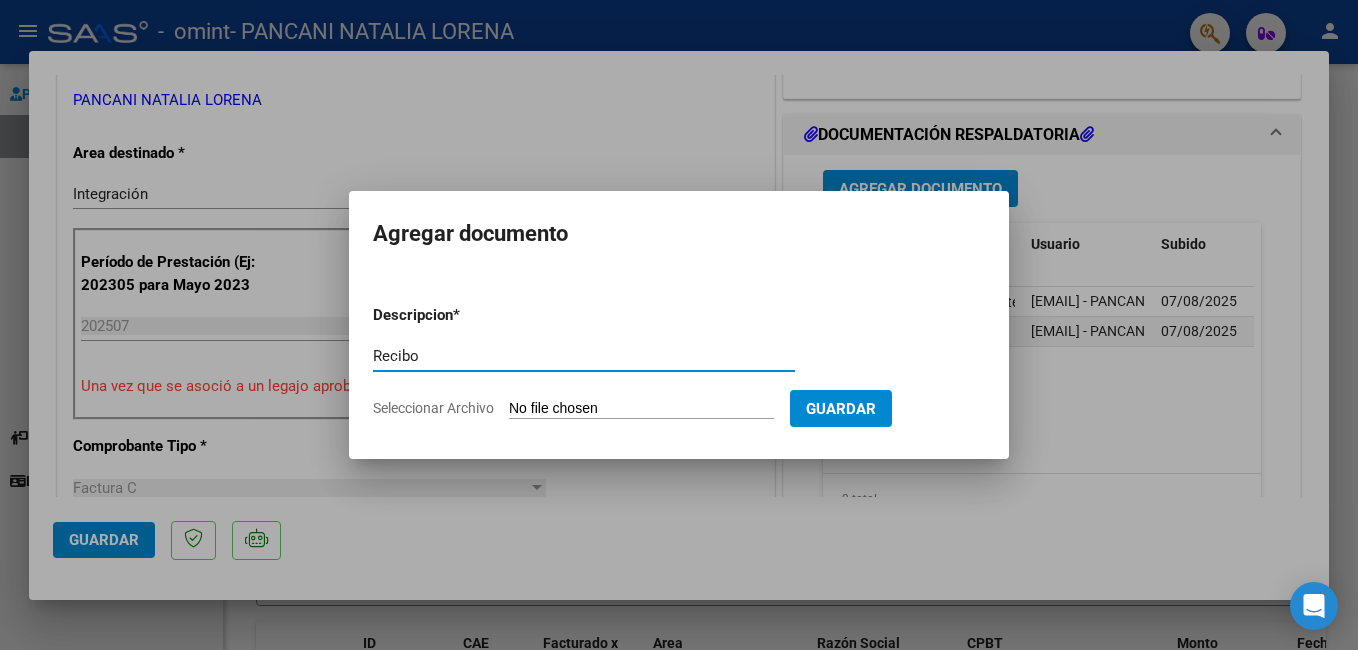 type on "Recibo" 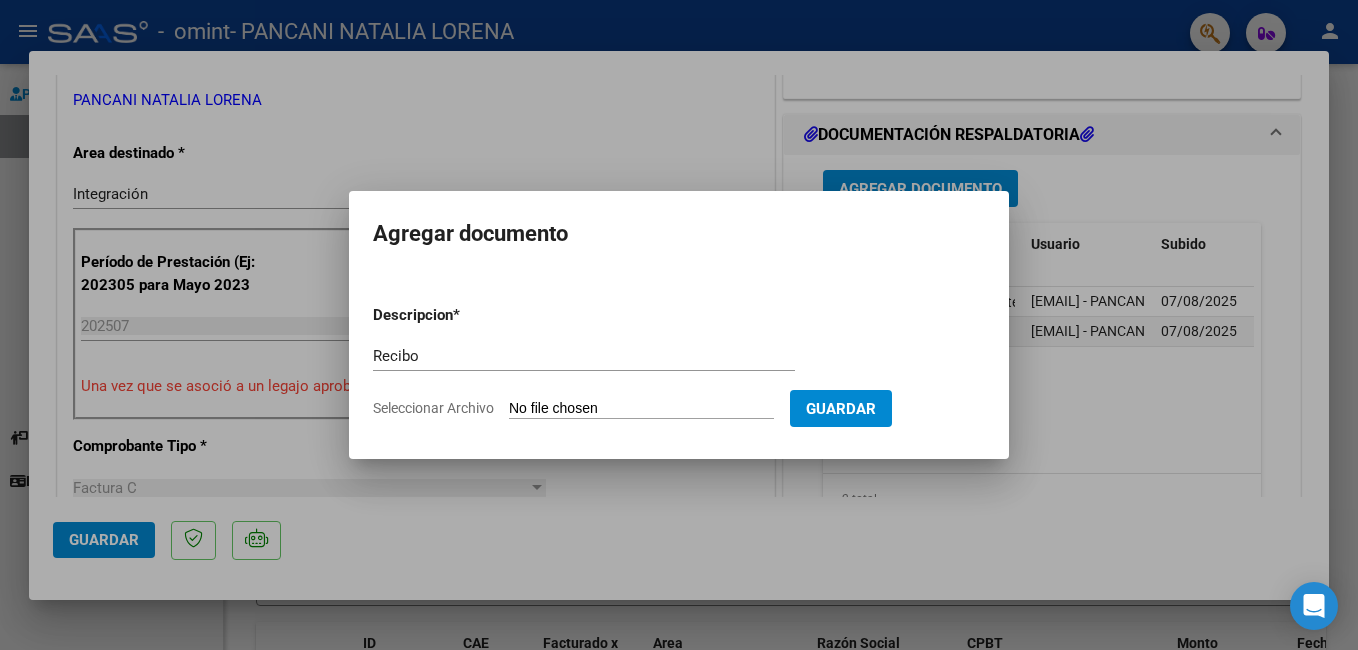 click on "Seleccionar Archivo" at bounding box center (641, 409) 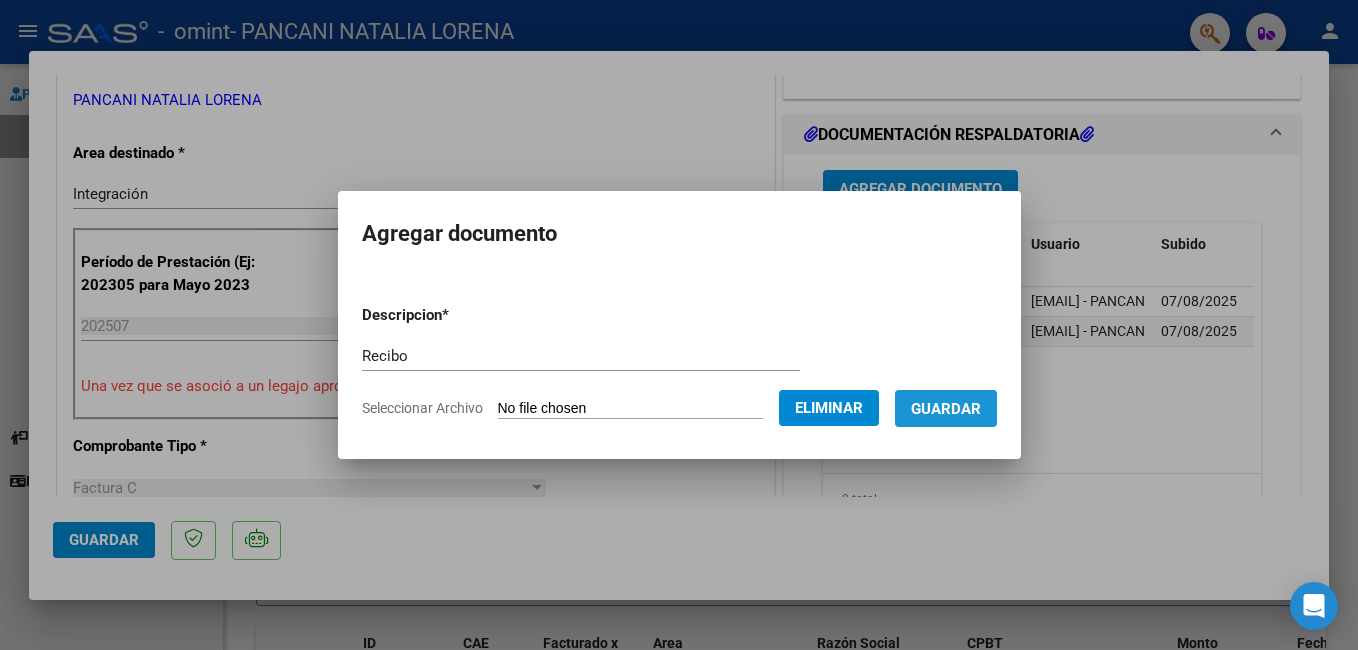 click on "Guardar" at bounding box center [946, 409] 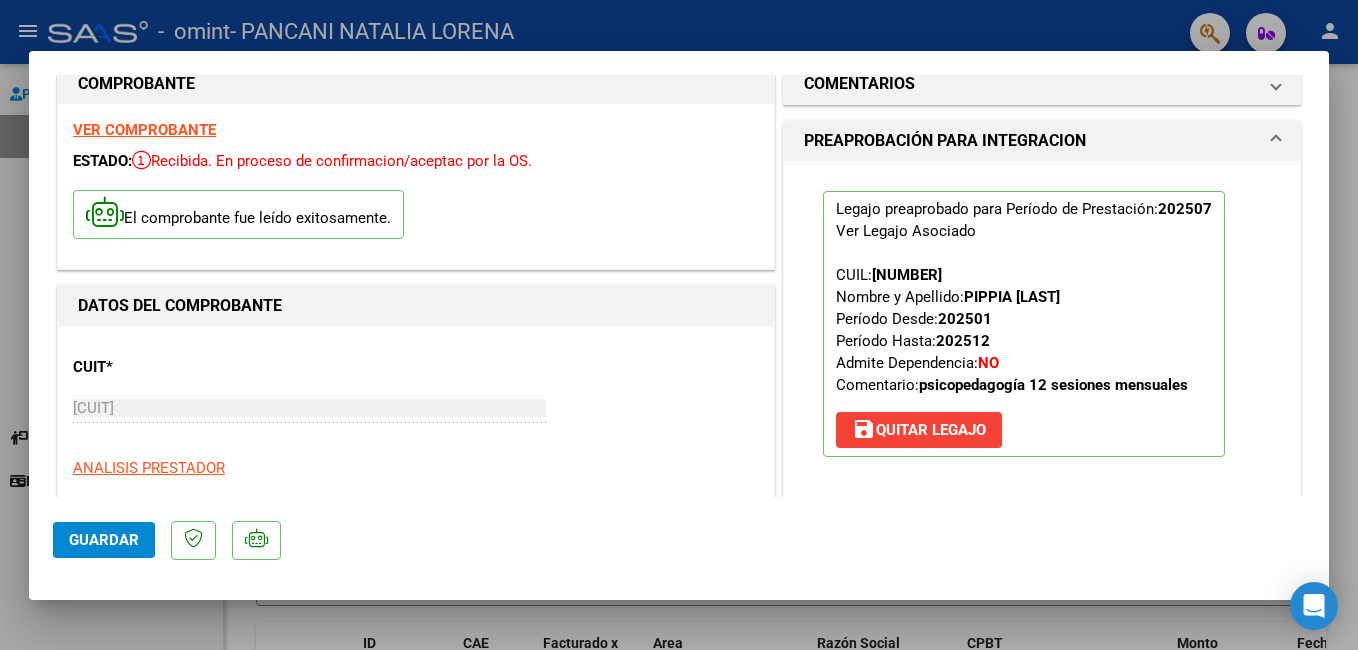 scroll, scrollTop: 0, scrollLeft: 0, axis: both 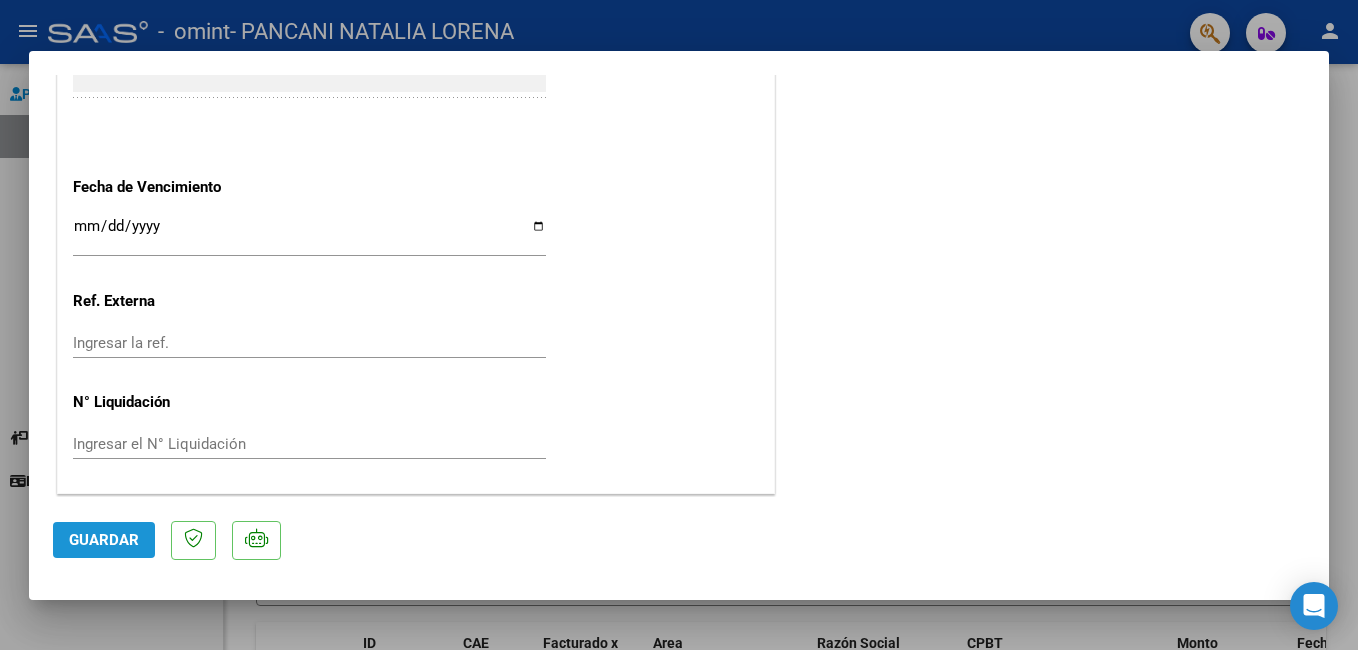click on "Guardar" 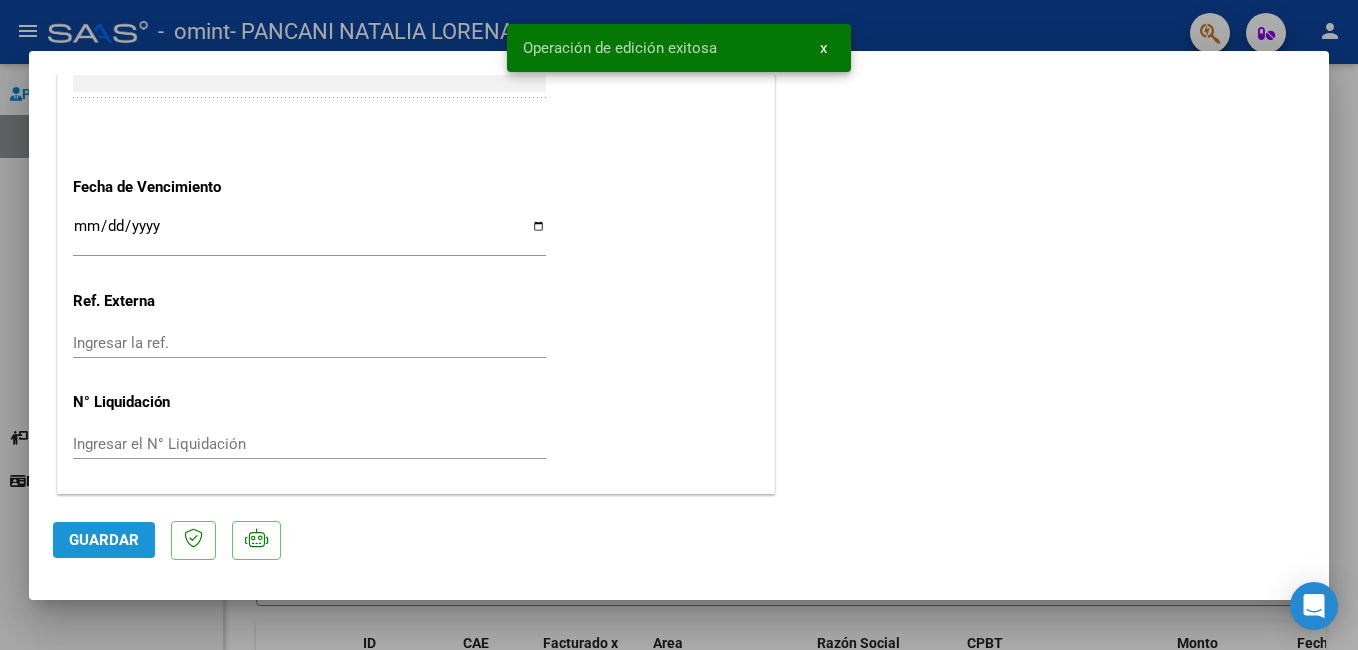 click on "Guardar" 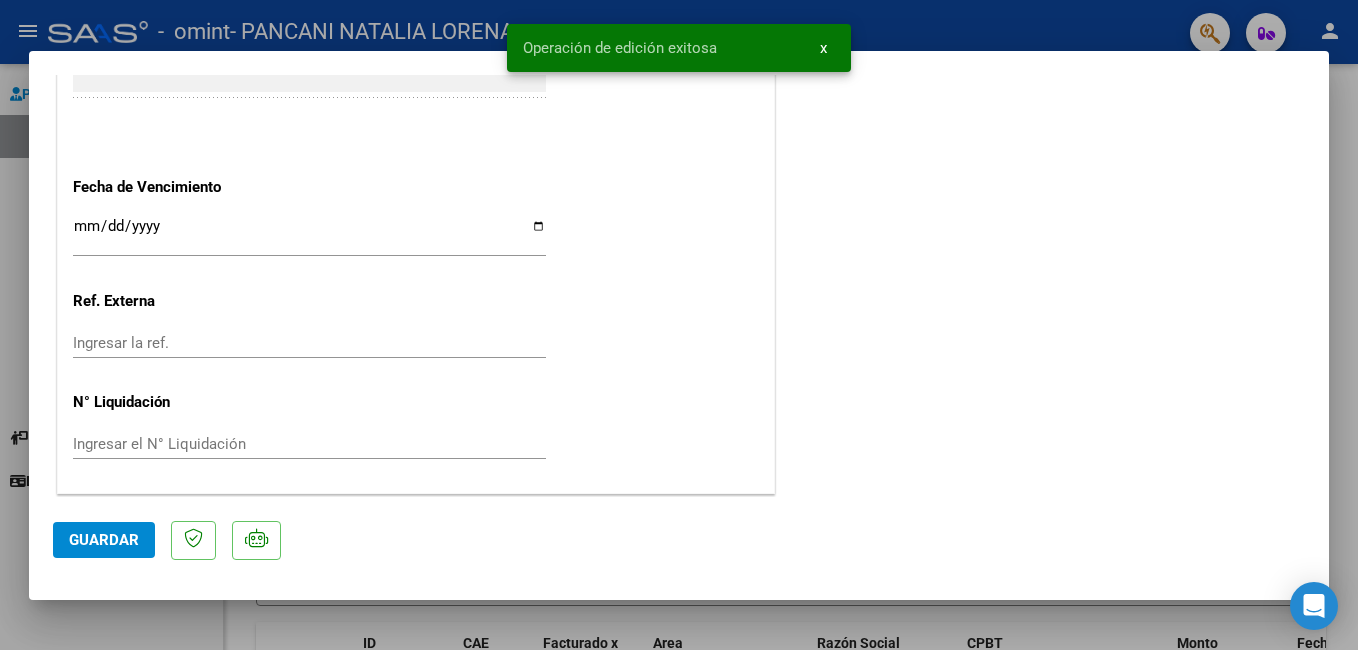 click at bounding box center [679, 325] 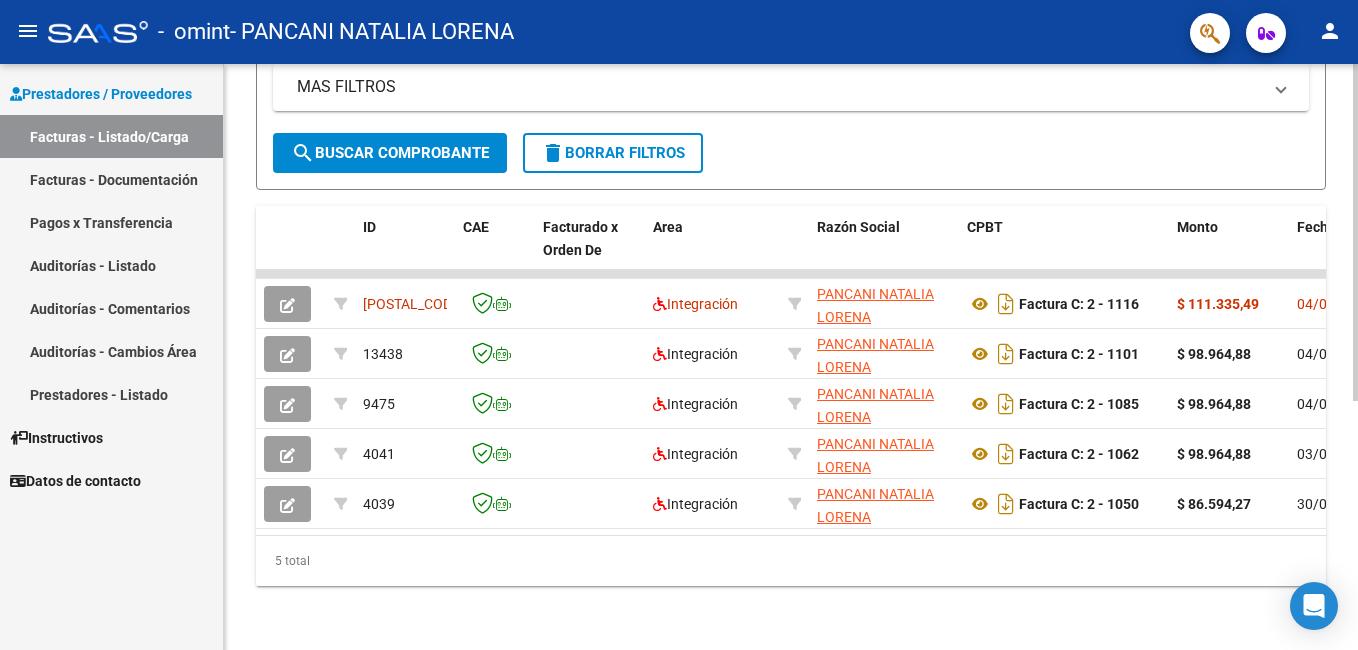 scroll, scrollTop: 432, scrollLeft: 0, axis: vertical 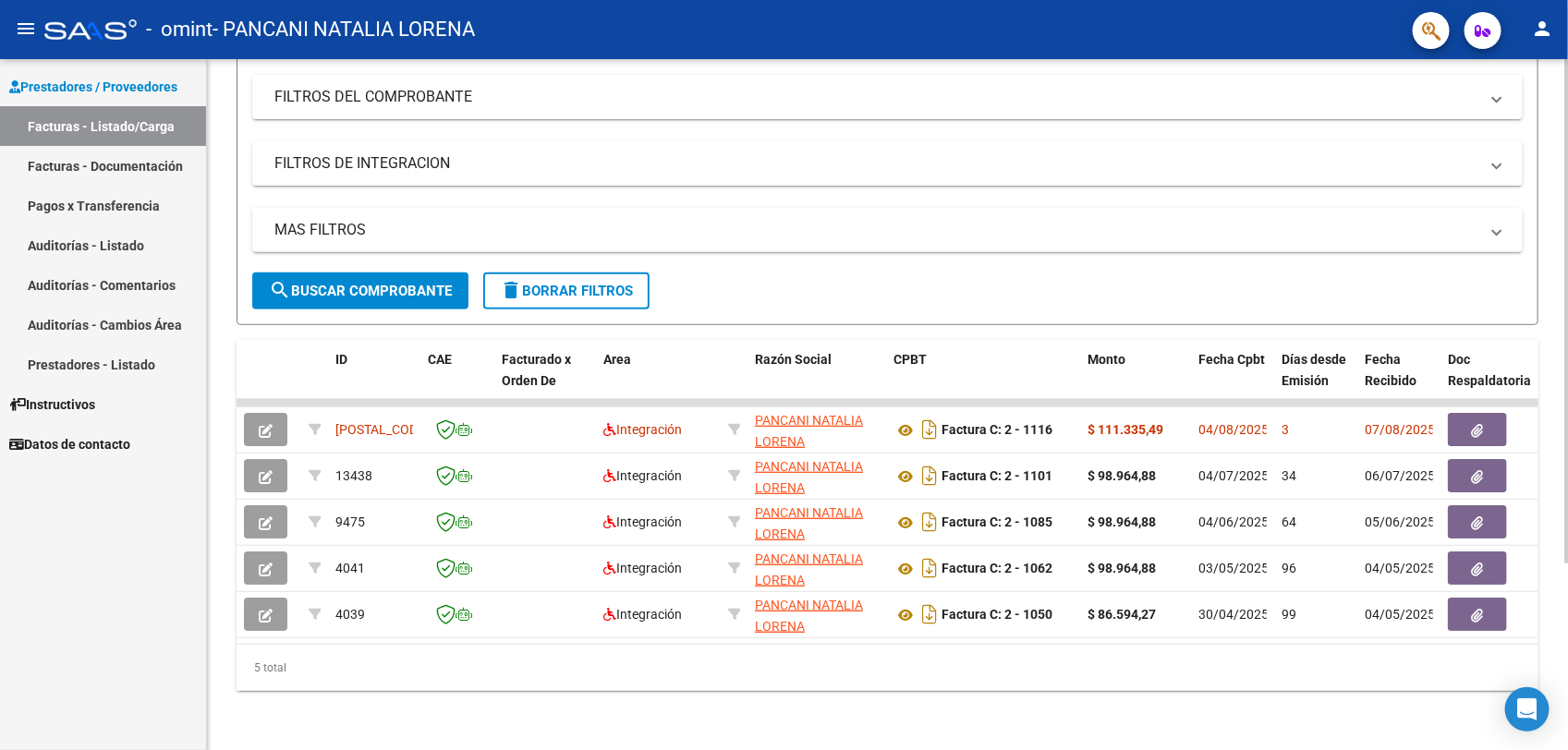 drag, startPoint x: 724, startPoint y: 417, endPoint x: 1132, endPoint y: 651, distance: 470.3403 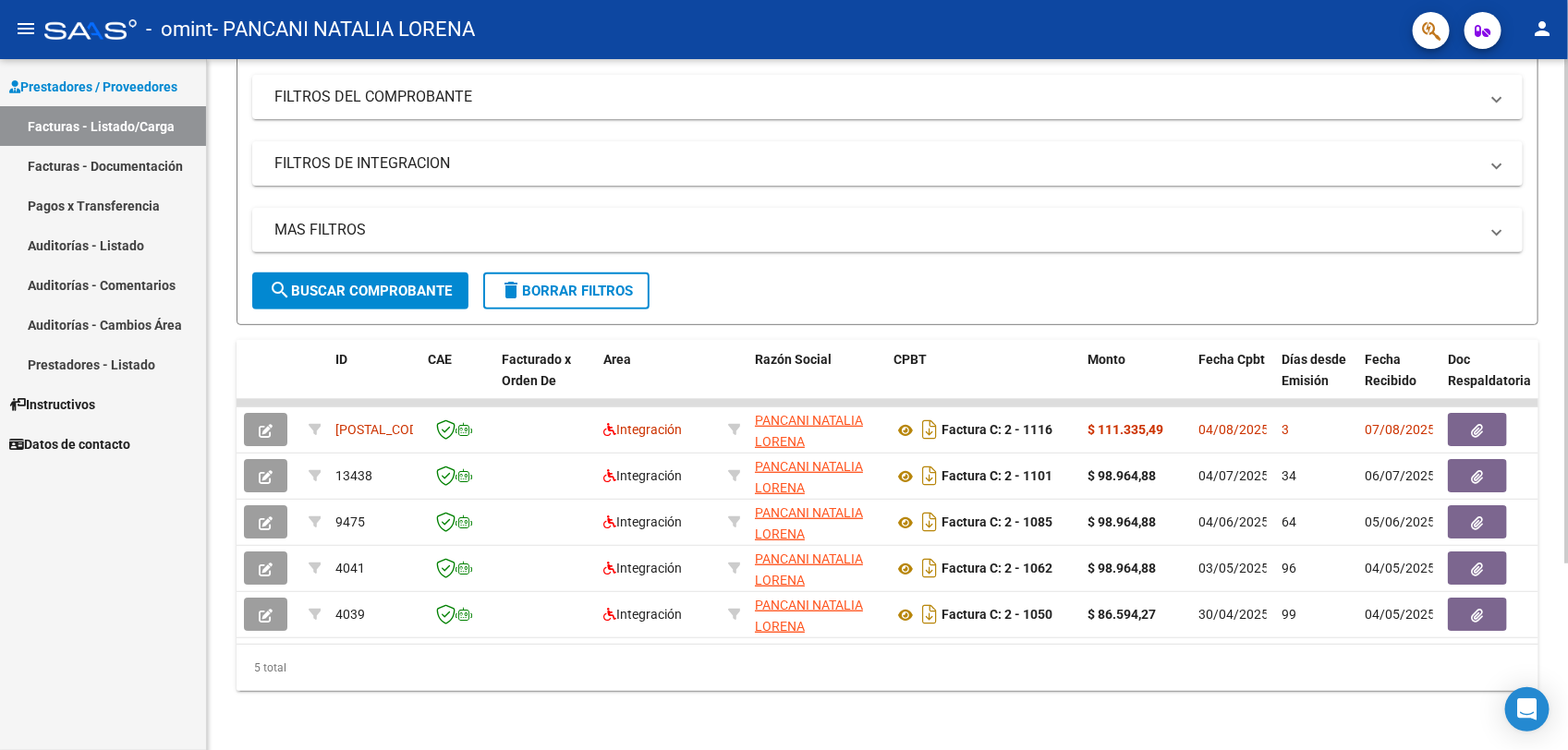 click on "Video tutorial   PRESTADORES -> Listado de CPBTs Emitidos por Prestadores / Proveedores (alt+q)   Cargar Comprobante
cloud_download  CSV  cloud_download  EXCEL  cloud_download  Estandar   Descarga Masiva
Filtros Id Area Area Todos Confirmado   Mostrar totalizadores   FILTROS DEL COMPROBANTE  Comprobante Tipo Comprobante Tipo Start date – End date Fec. Comprobante Desde / Hasta Días Emisión Desde(cant. días) Días Emisión Hasta(cant. días) CUIT / Razón Social Pto. Venta Nro. Comprobante Código SSS CAE Válido CAE Válido Todos Cargado Módulo Hosp. Todos Tiene facturacion Apócrifa Hospital Refes  FILTROS DE INTEGRACION  Período De Prestación Campos del Archivo de Rendición Devuelto x SSS (dr_envio) Todos Rendido x SSS (dr_envio) Tipo de Registro Tipo de Registro Período Presentación Período Presentación Campos del Legajo Asociado (preaprobación) Afiliado Legajo (cuil/nombre) Todos Solo facturas preaprobadas  MAS FILTROS  Todos Con Doc. Respaldatoria Todos Con Trazabilidad Todos – – 3" 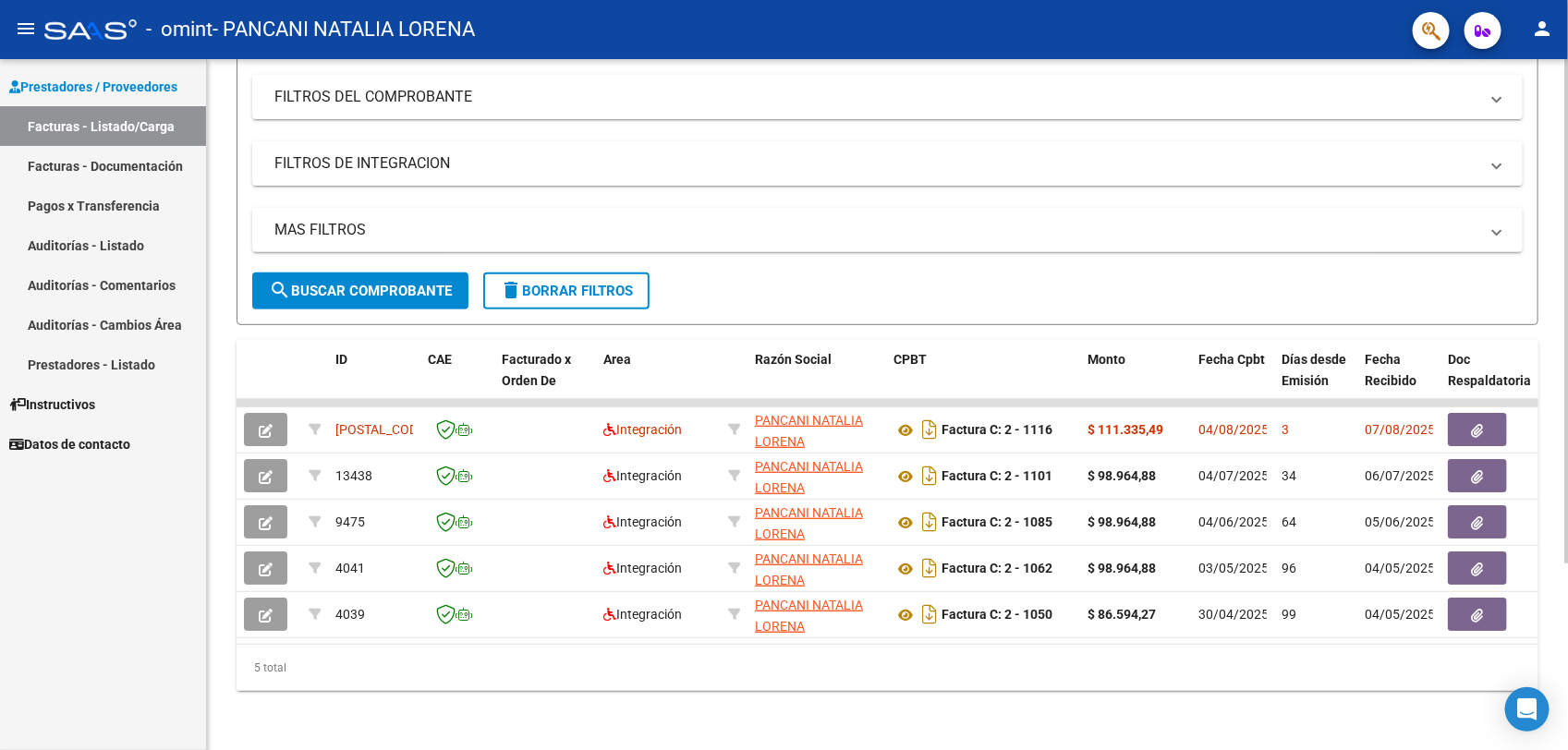 scroll, scrollTop: 0, scrollLeft: 0, axis: both 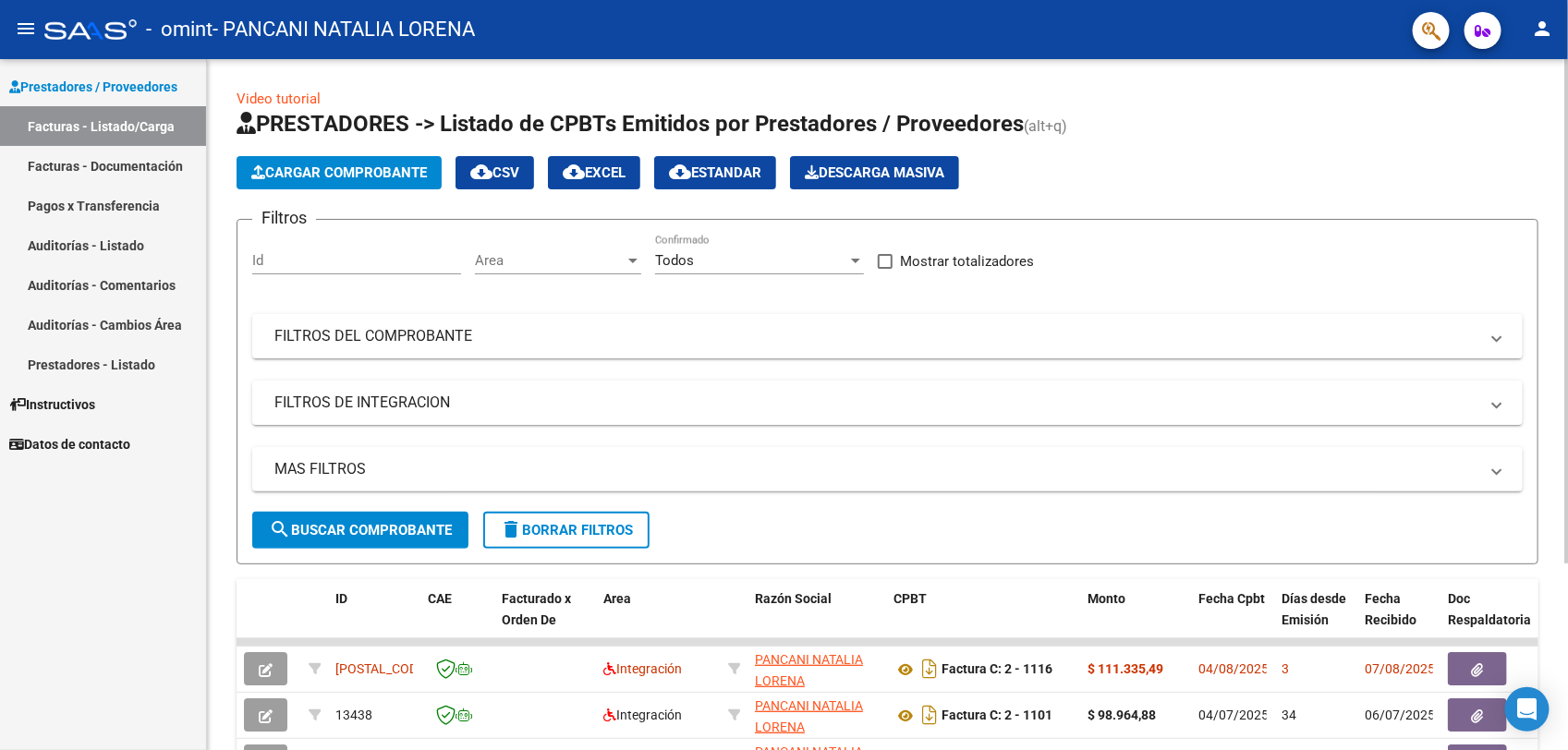 click on "menu -   omint   - PANCANI NATALIA LORENA person    Prestadores / Proveedores Facturas - Listado/Carga Facturas - Documentación Pagos x Transferencia Auditorías - Listado Auditorías - Comentarios Auditorías - Cambios Área Prestadores - Listado    Instructivos    Datos de contacto  Video tutorial   PRESTADORES -> Listado de CPBTs Emitidos por Prestadores / Proveedores (alt+q)   Cargar Comprobante
cloud_download  CSV  cloud_download  EXCEL  cloud_download  Estandar   Descarga Masiva
Filtros Id Area Area Todos Confirmado   Mostrar totalizadores   FILTROS DEL COMPROBANTE  Comprobante Tipo Comprobante Tipo Start date – End date Fec. Comprobante Desde / Hasta Días Emisión Desde(cant. días) Días Emisión Hasta(cant. días) CUIT / Razón Social Pto. Venta Nro. Comprobante Código SSS CAE Válido CAE Válido Todos Cargado Módulo Hosp. Todos Tiene facturacion Apócrifa Hospital Refes  FILTROS DE INTEGRACION  Período De Prestación Campos del Archivo de Rendición Devuelto x SSS (dr_envio)" at bounding box center [784, 375] 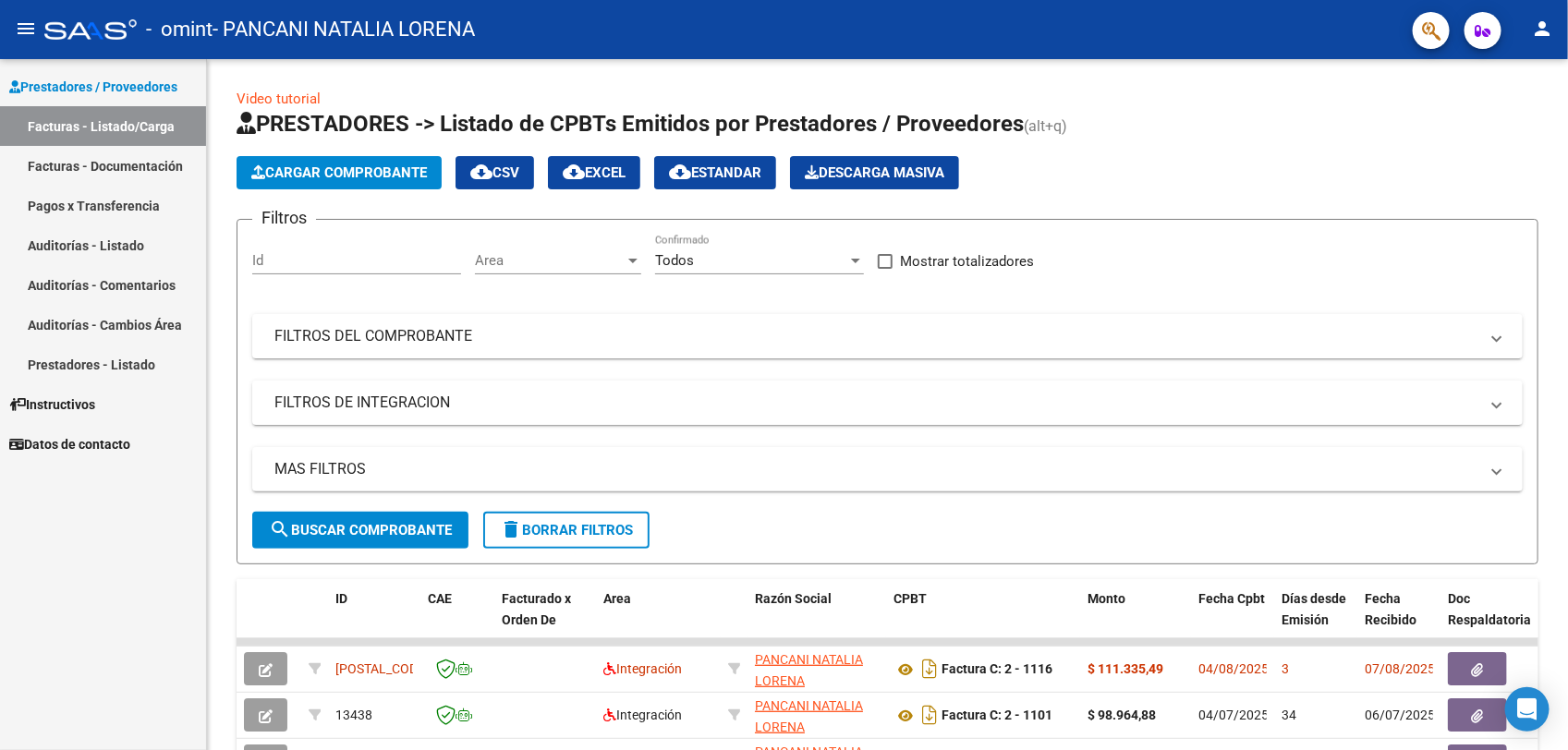 click on "Facturas - Documentación" at bounding box center [103, 165] 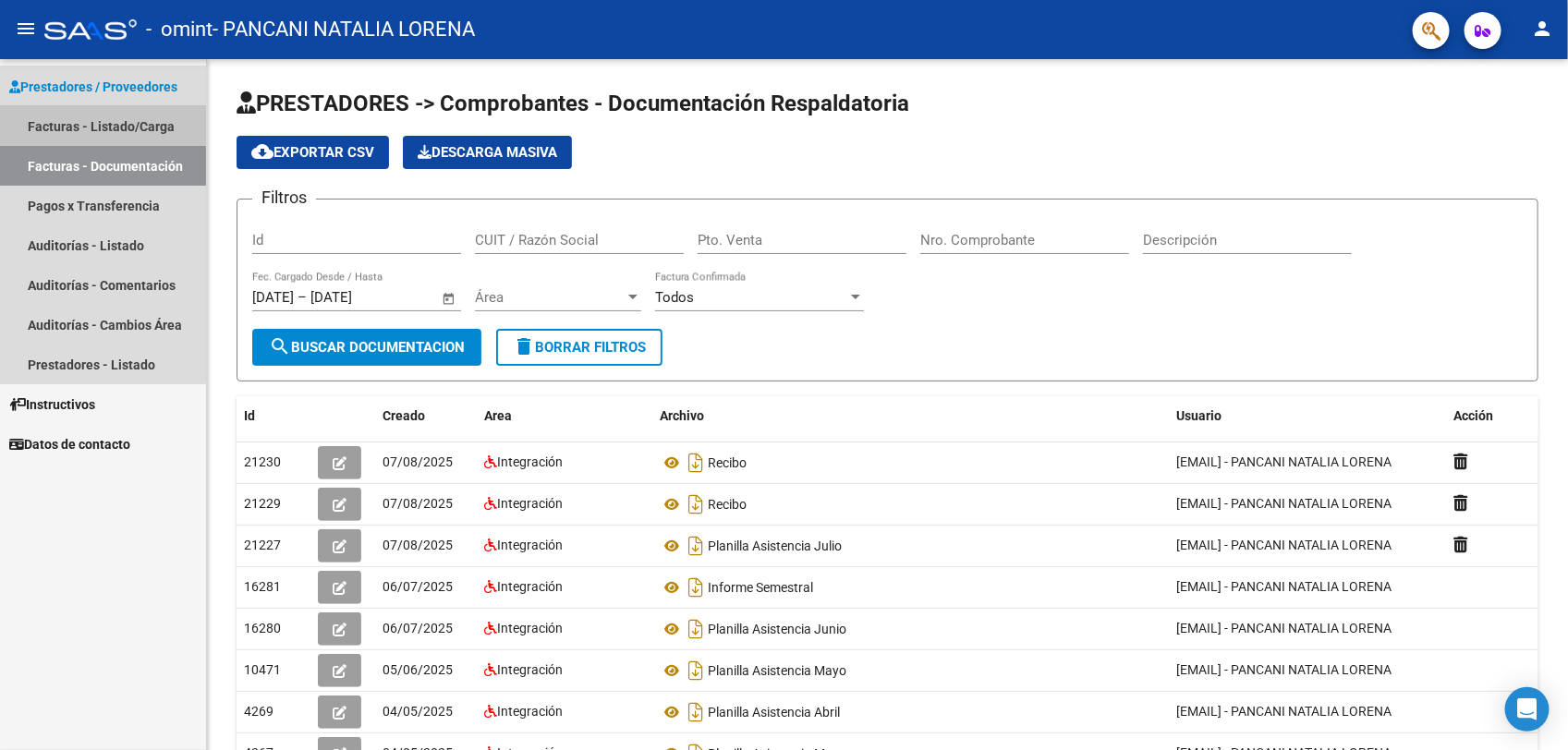 click on "Facturas - Listado/Carga" at bounding box center [103, 126] 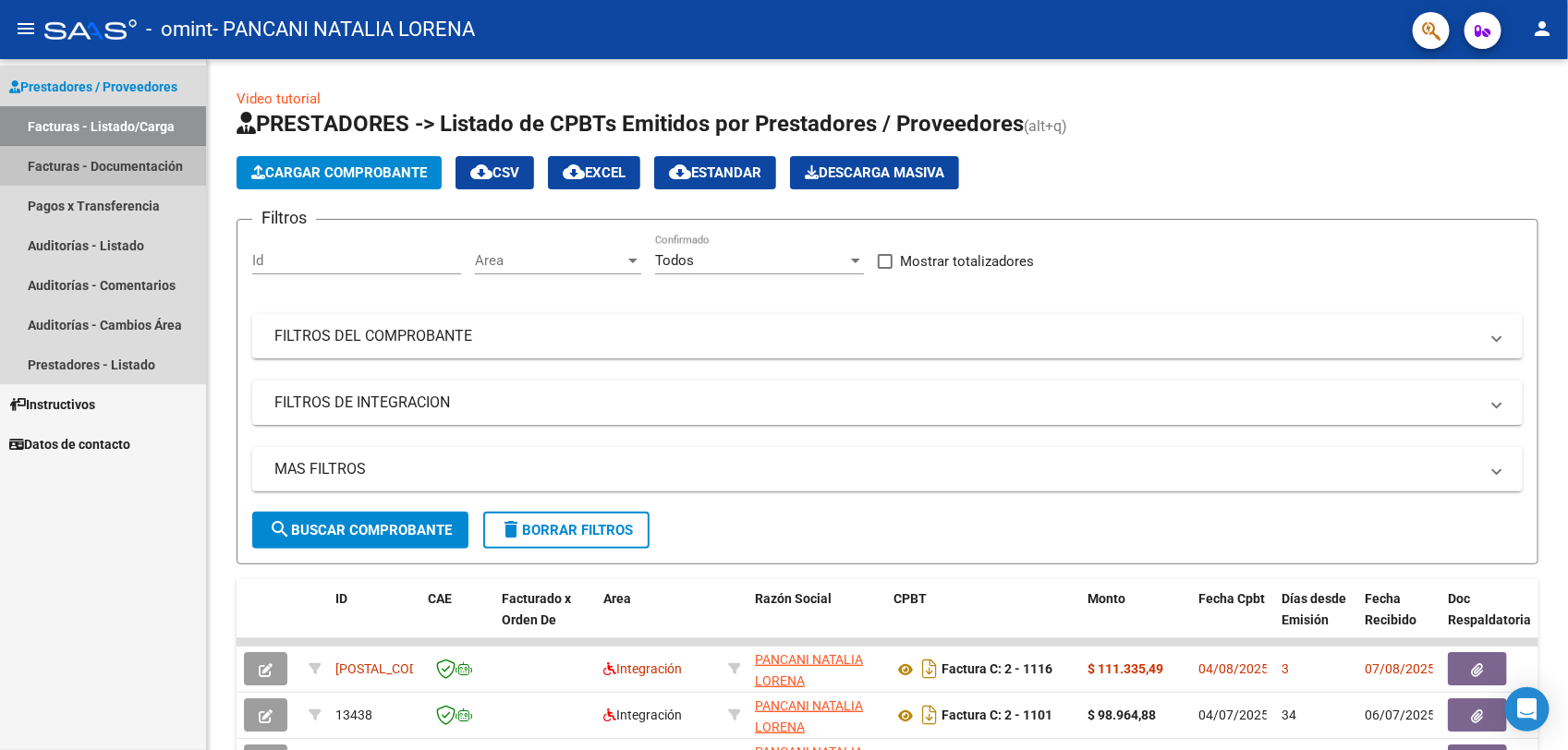 click on "Facturas - Documentación" at bounding box center (103, 165) 